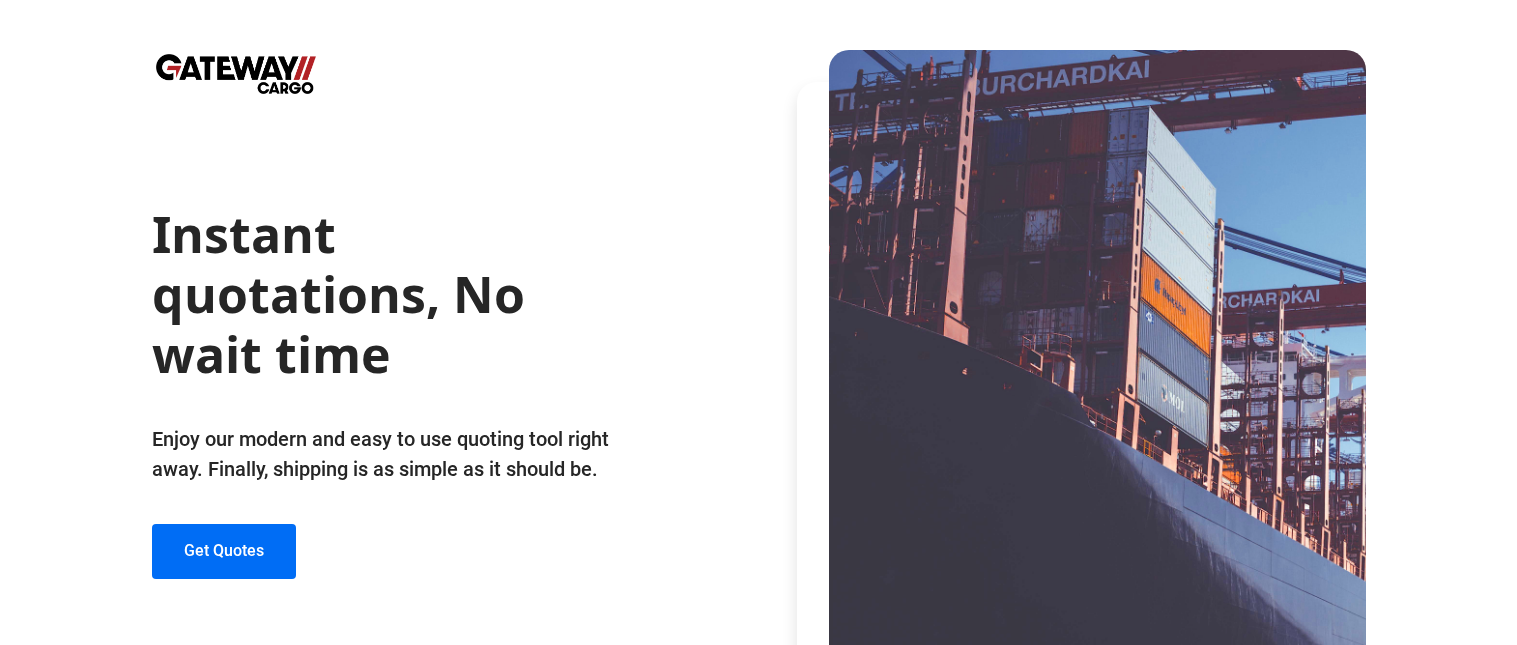 scroll, scrollTop: 0, scrollLeft: 0, axis: both 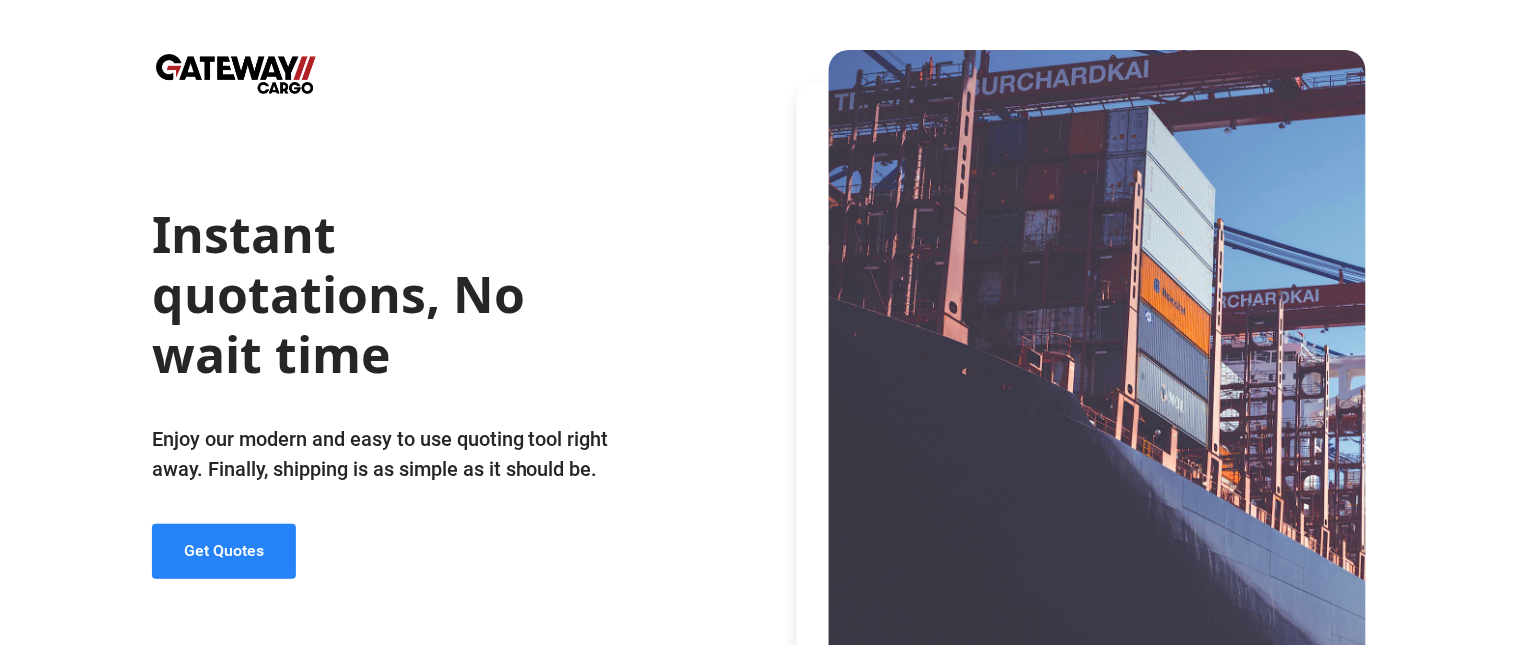 click on "Get Quotes" 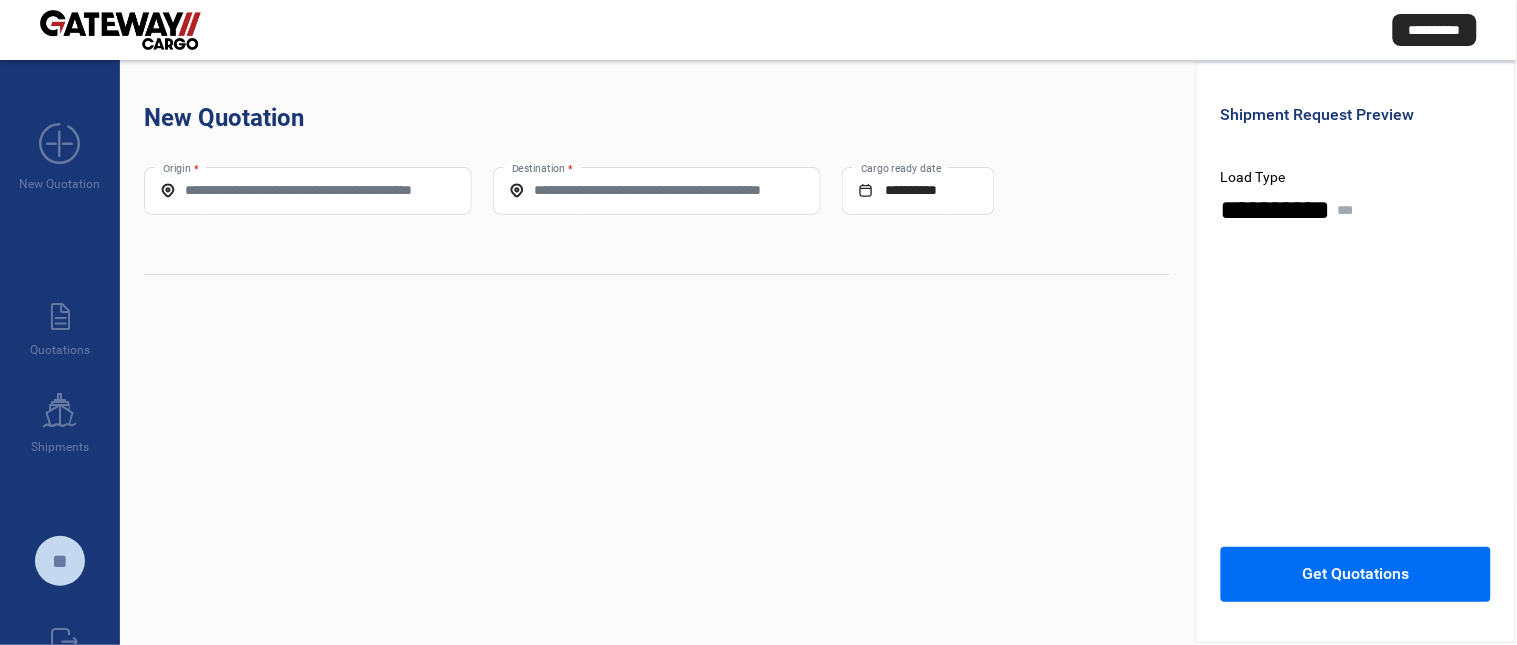 click on "Origin *" at bounding box center [308, 190] 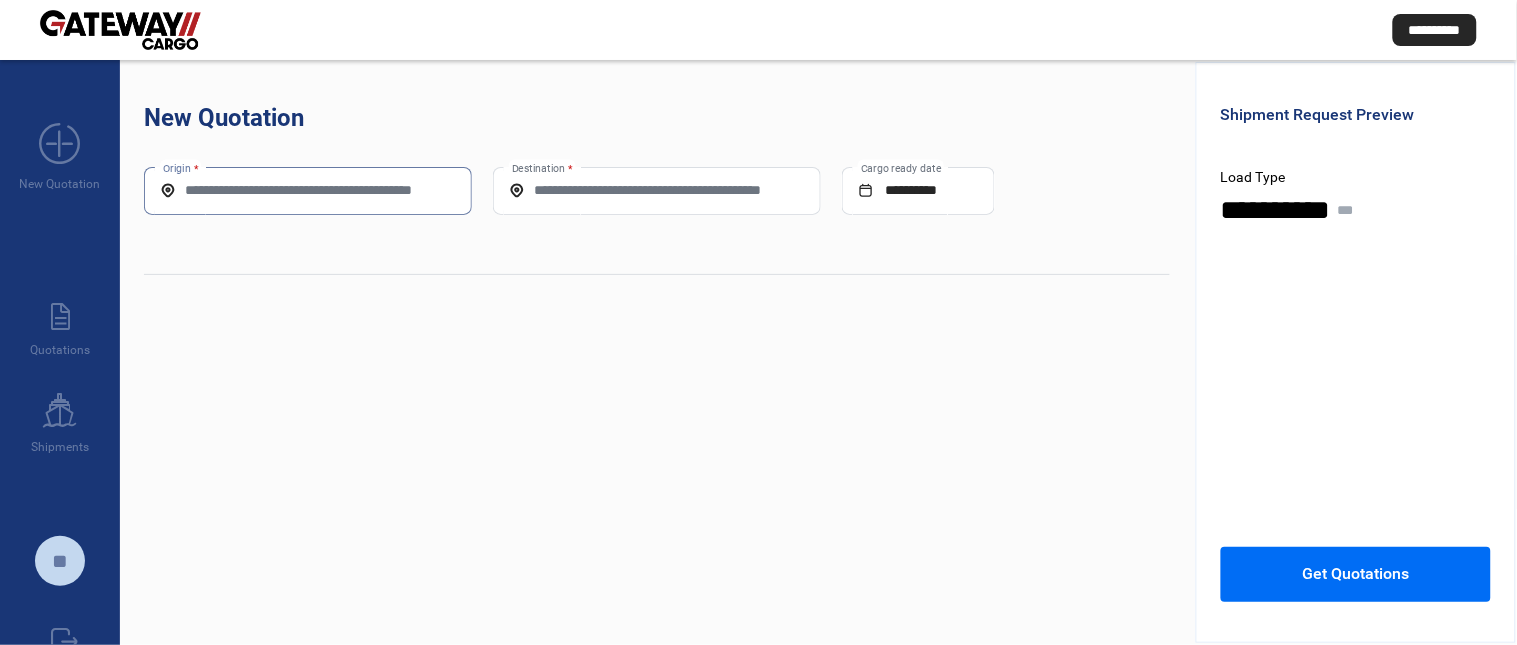 paste on "**********" 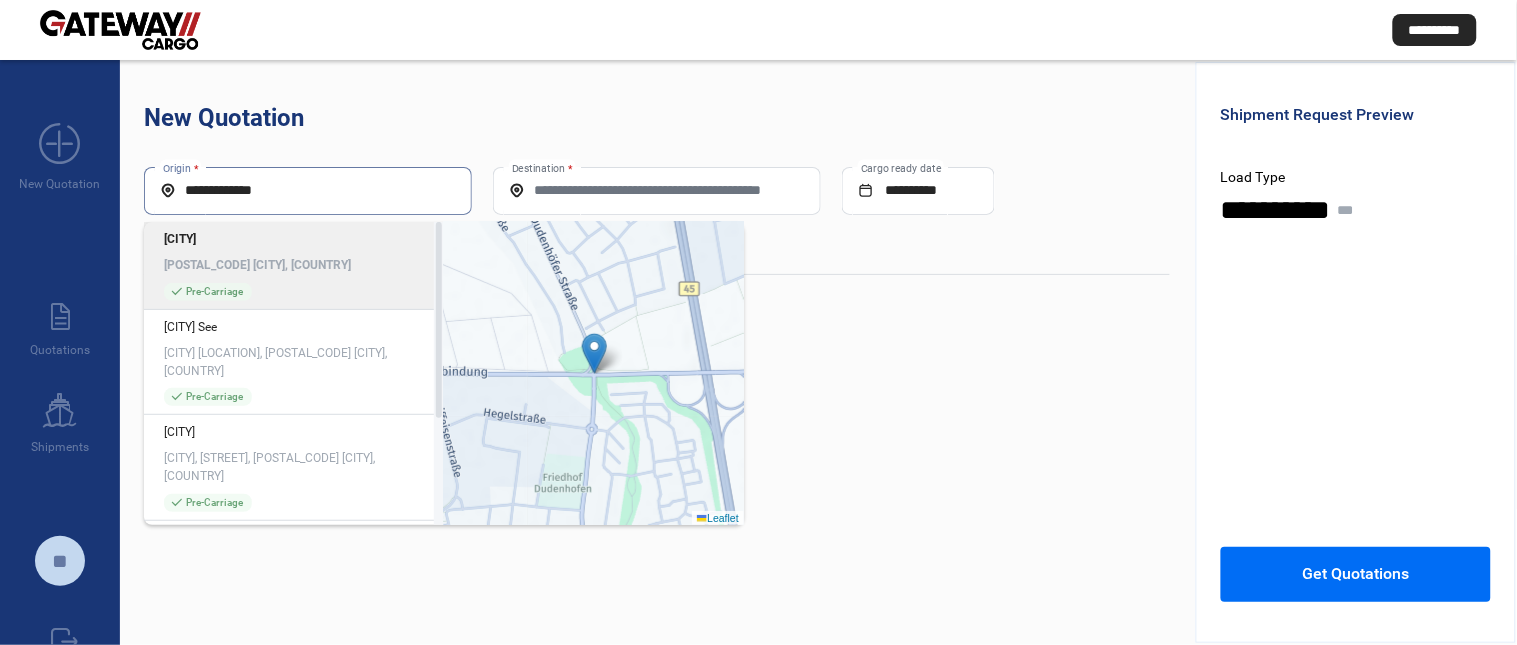 click on "[POSTAL_CODE] [CITY], [COUNTRY]" 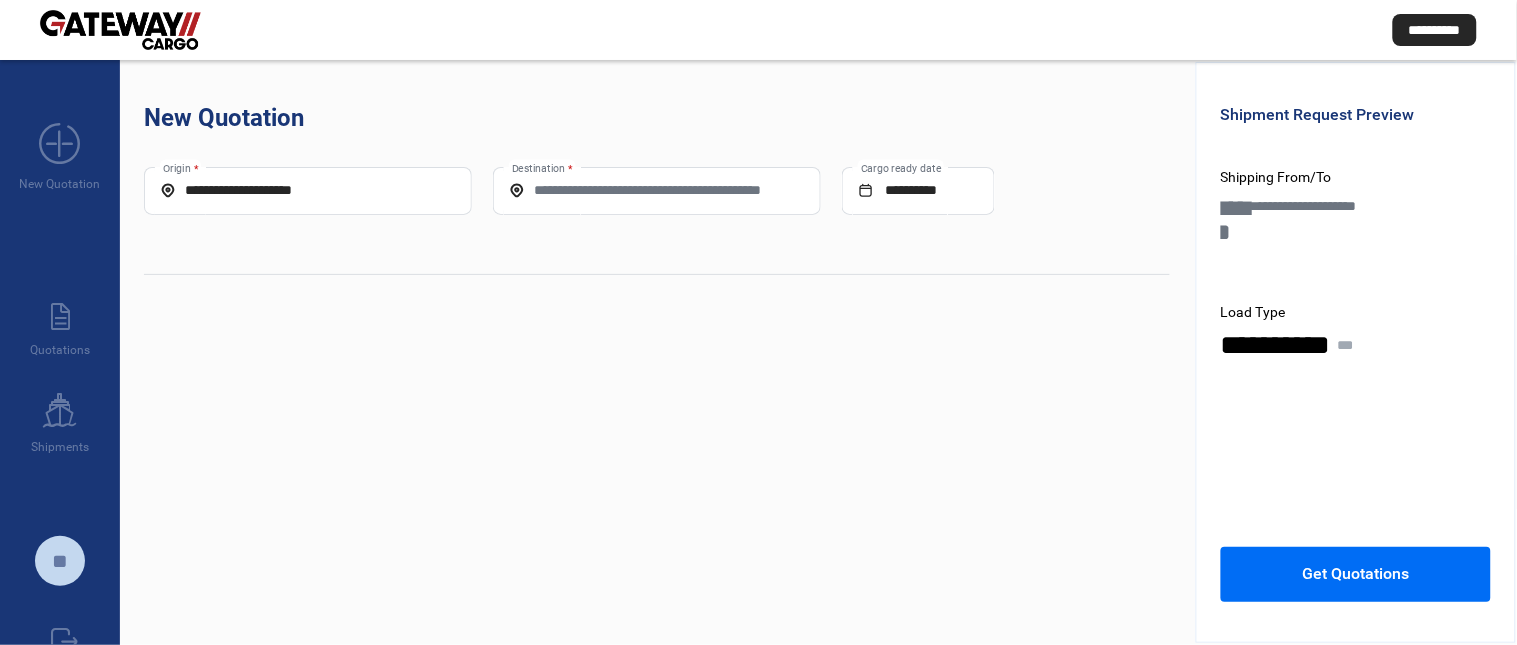 click on "Destination *" at bounding box center [657, 190] 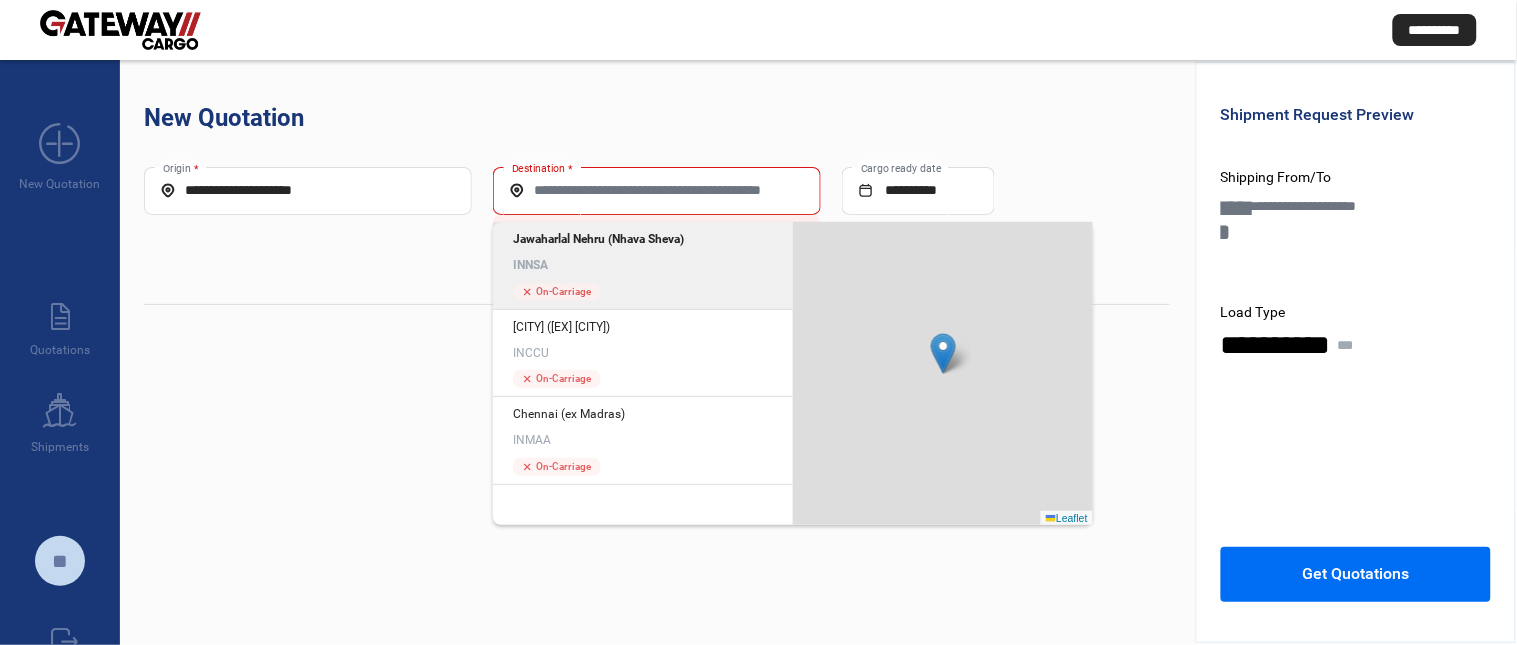 click on "INNSA" 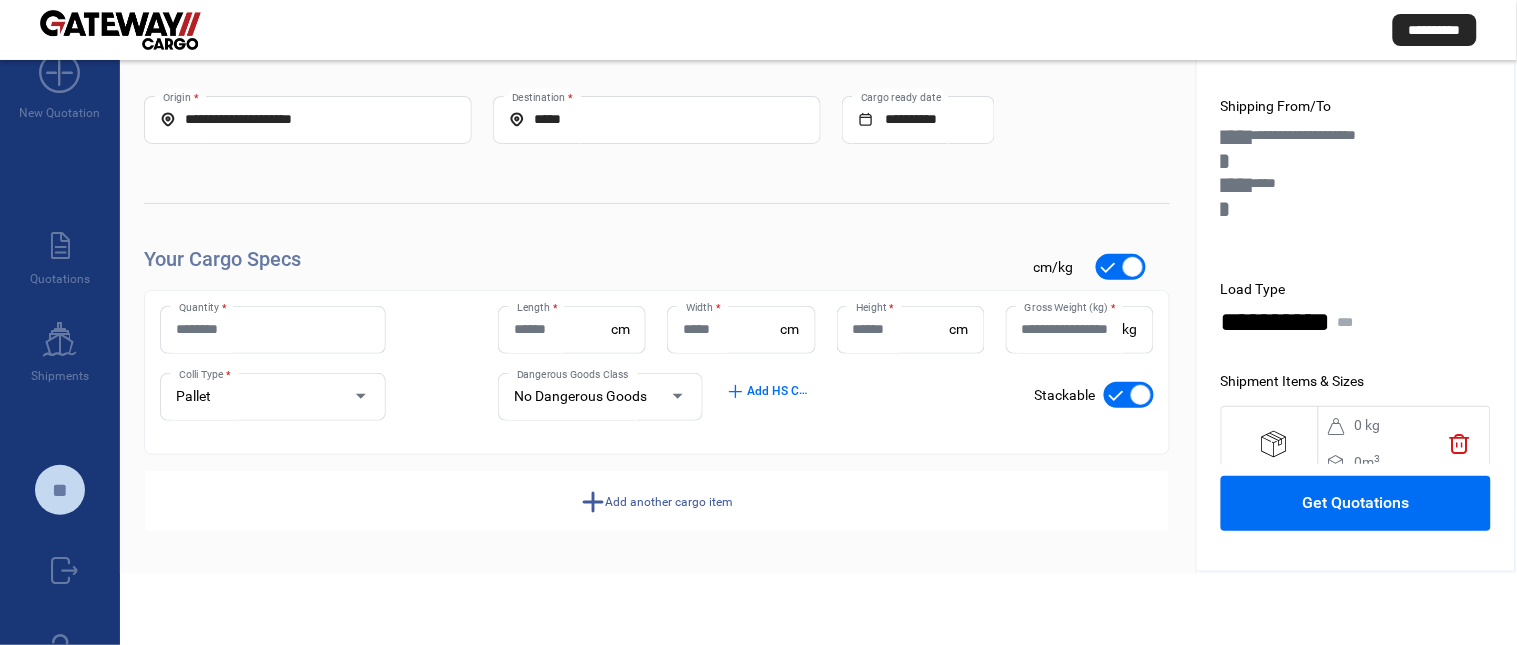 scroll, scrollTop: 111, scrollLeft: 0, axis: vertical 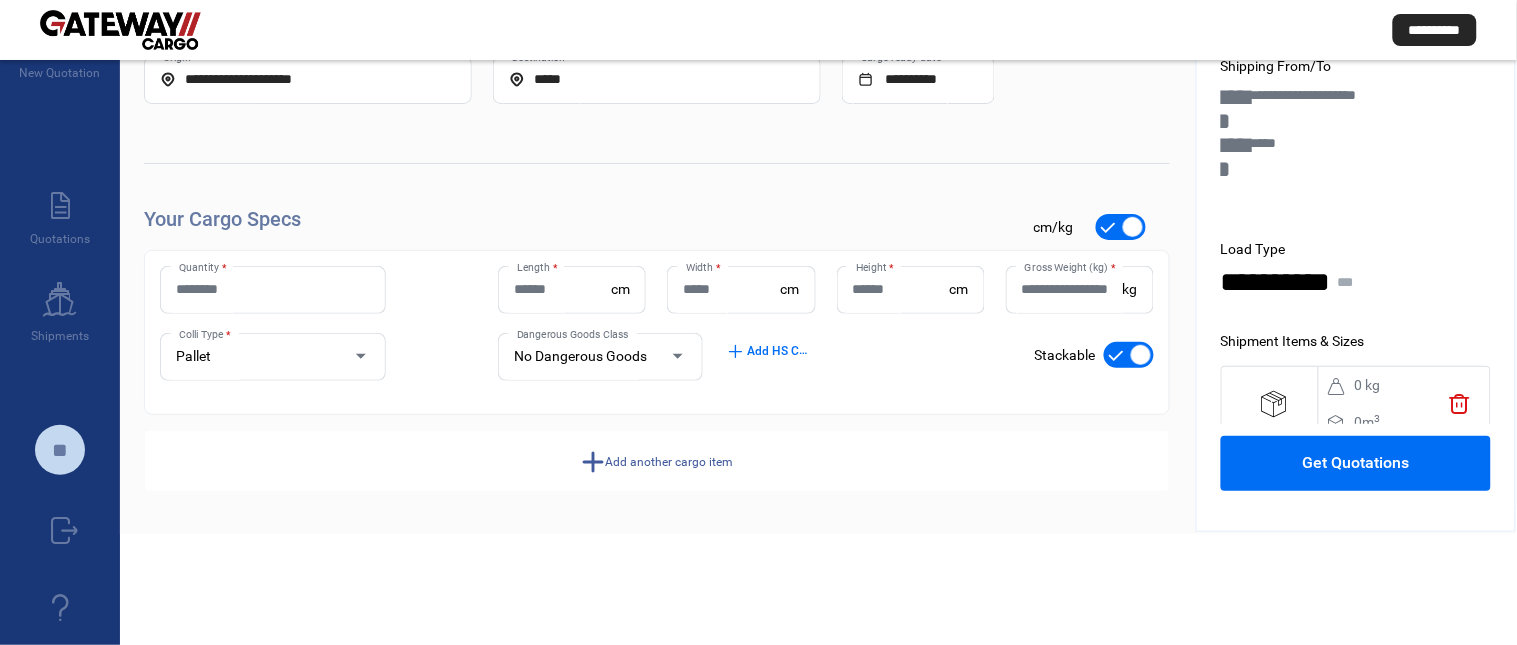 click on "Quantity *" 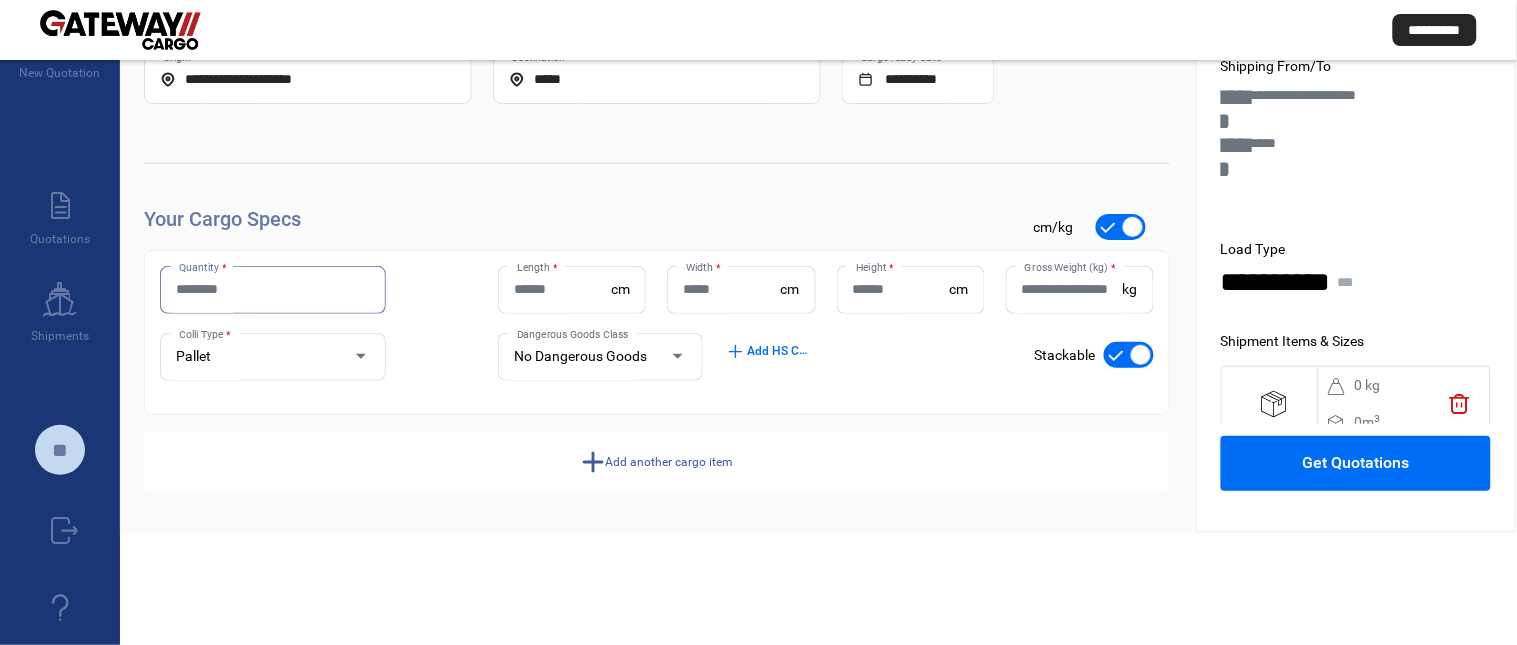 click on "Quantity *" at bounding box center (273, 289) 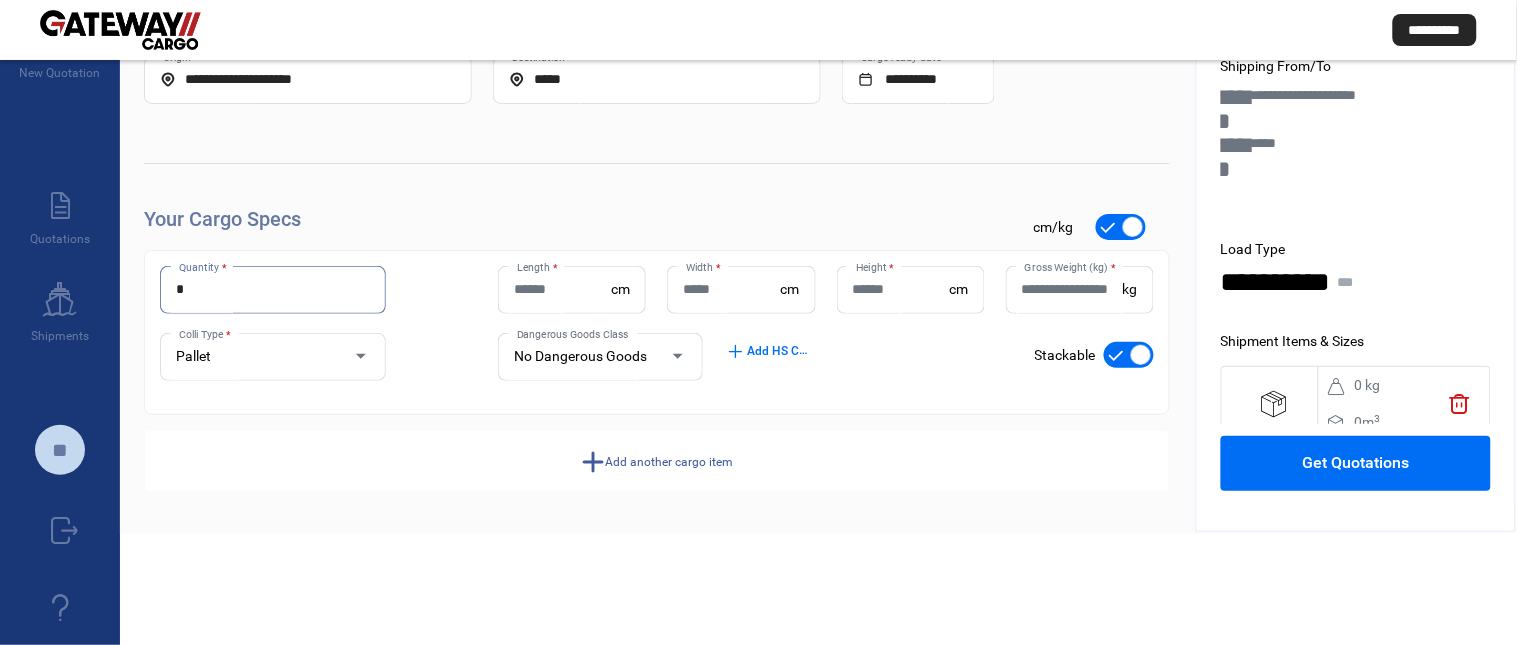type on "*" 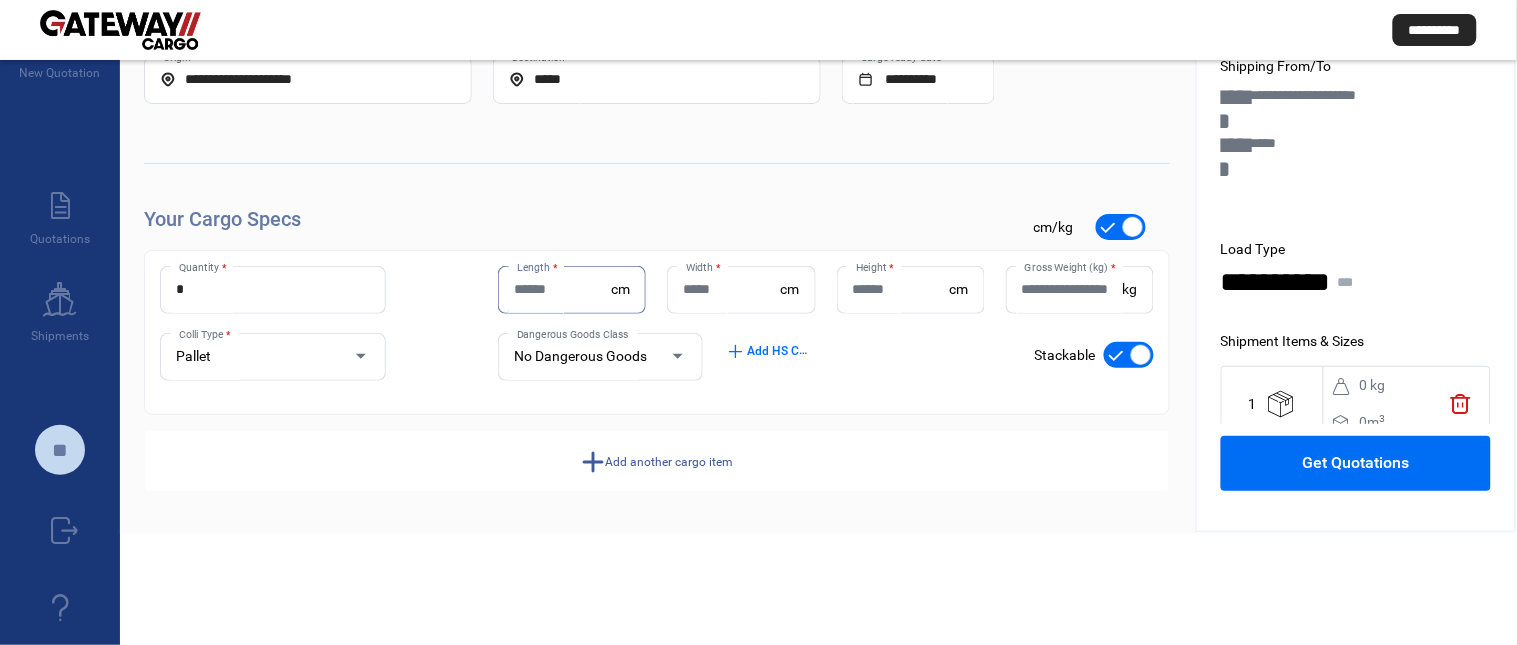 paste on "***" 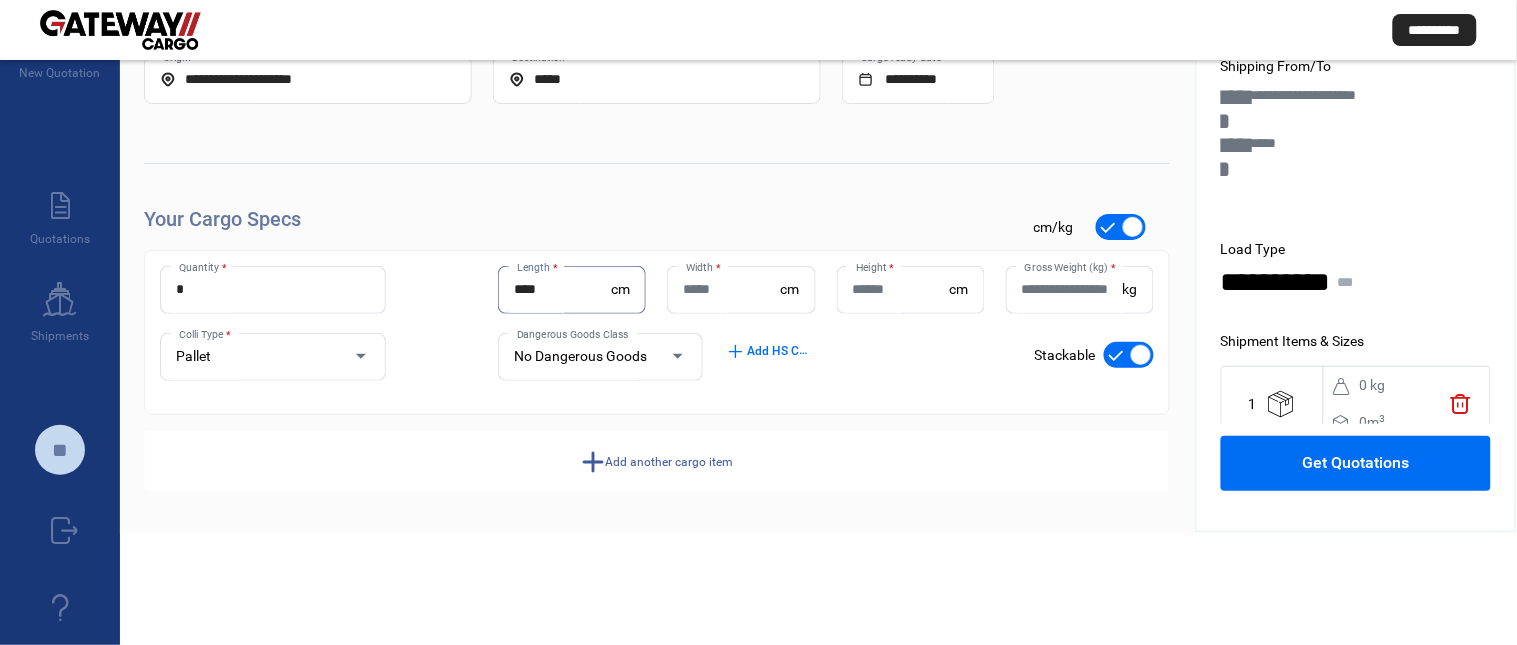 type on "***" 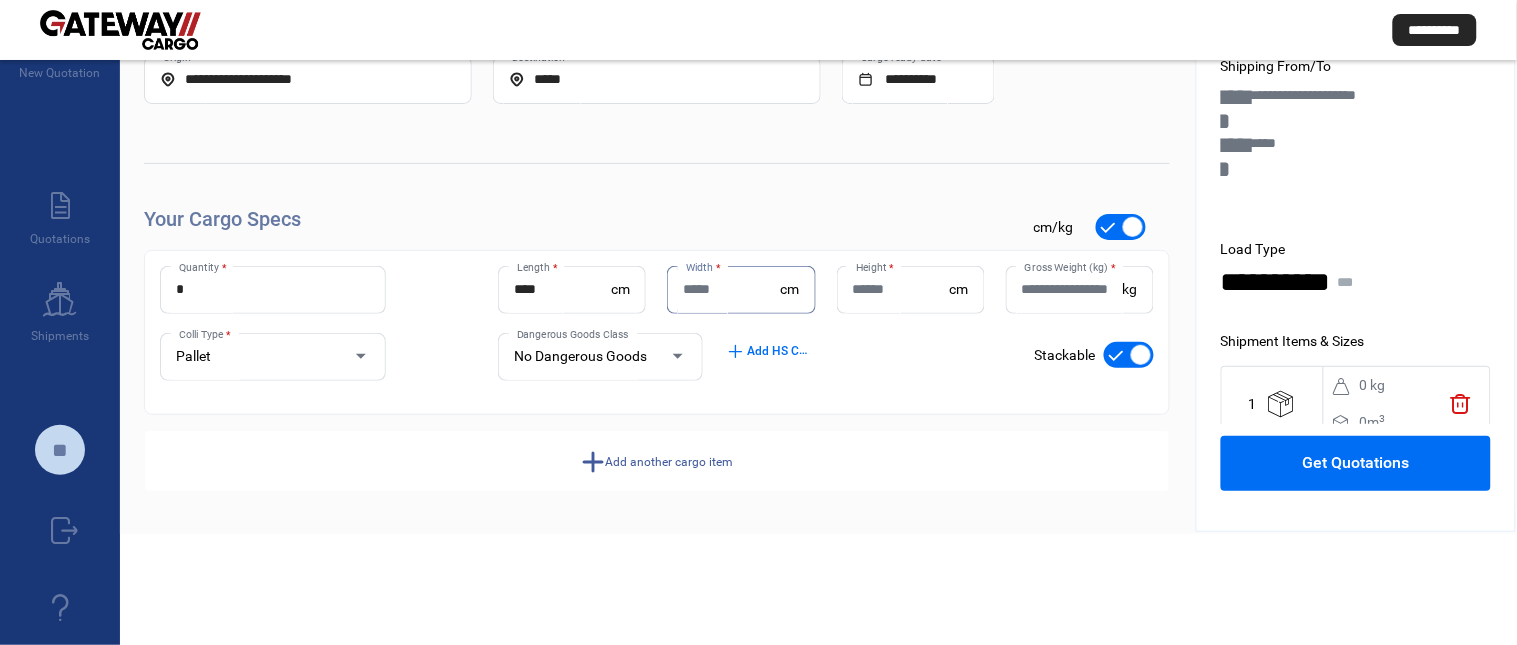 paste on "**" 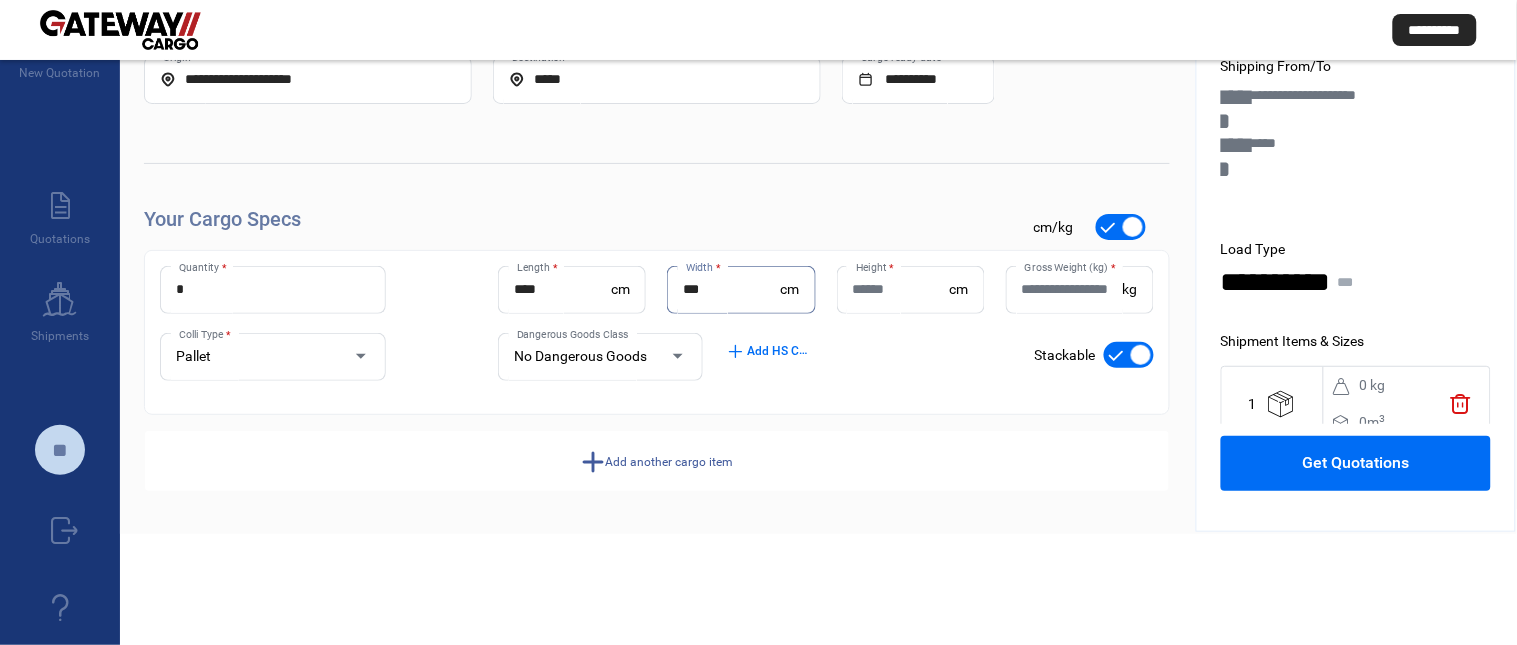 type on "**" 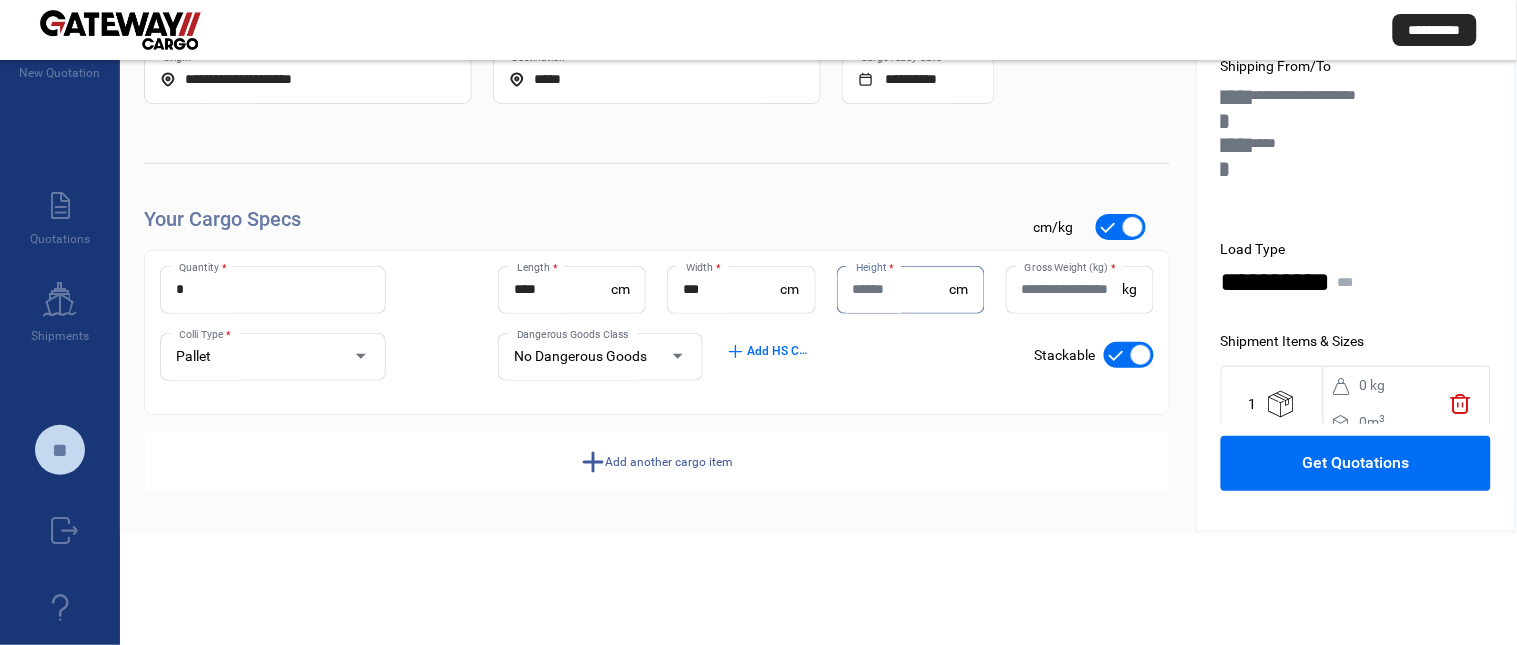 paste on "**" 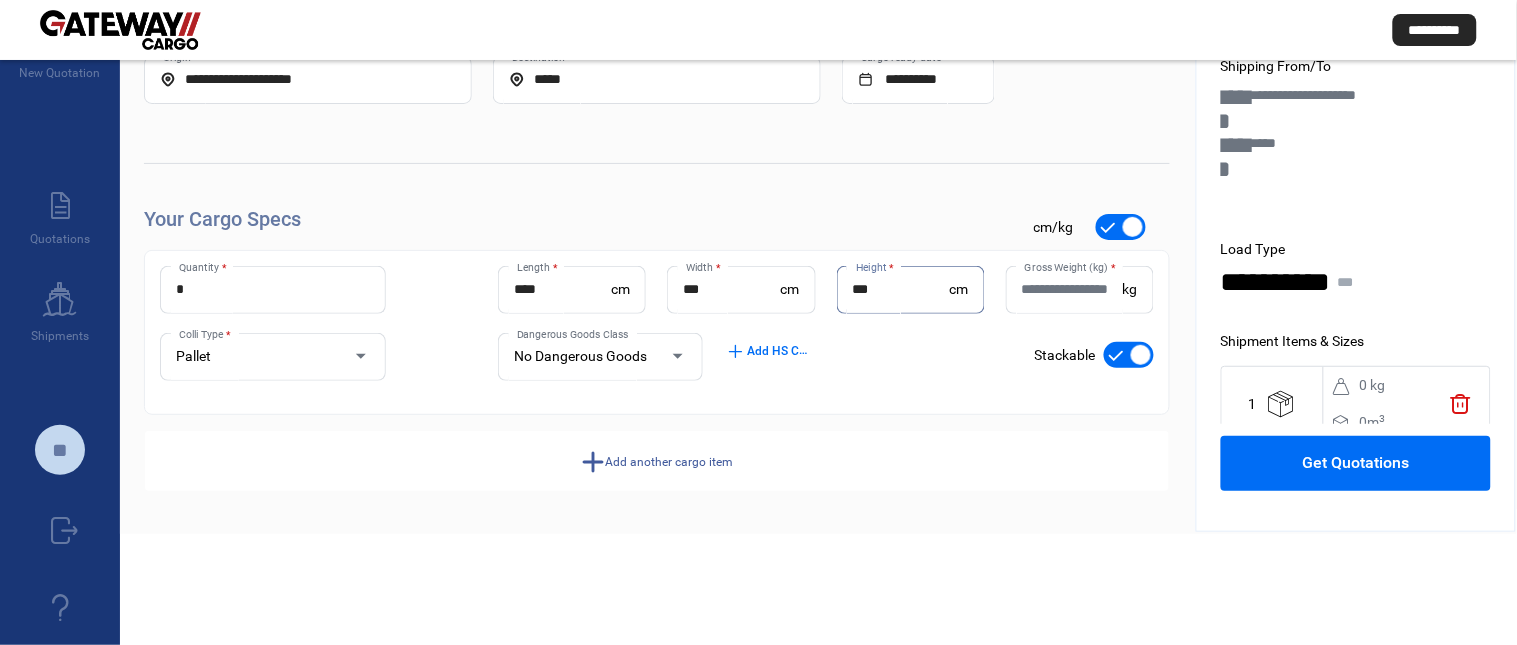 type on "**" 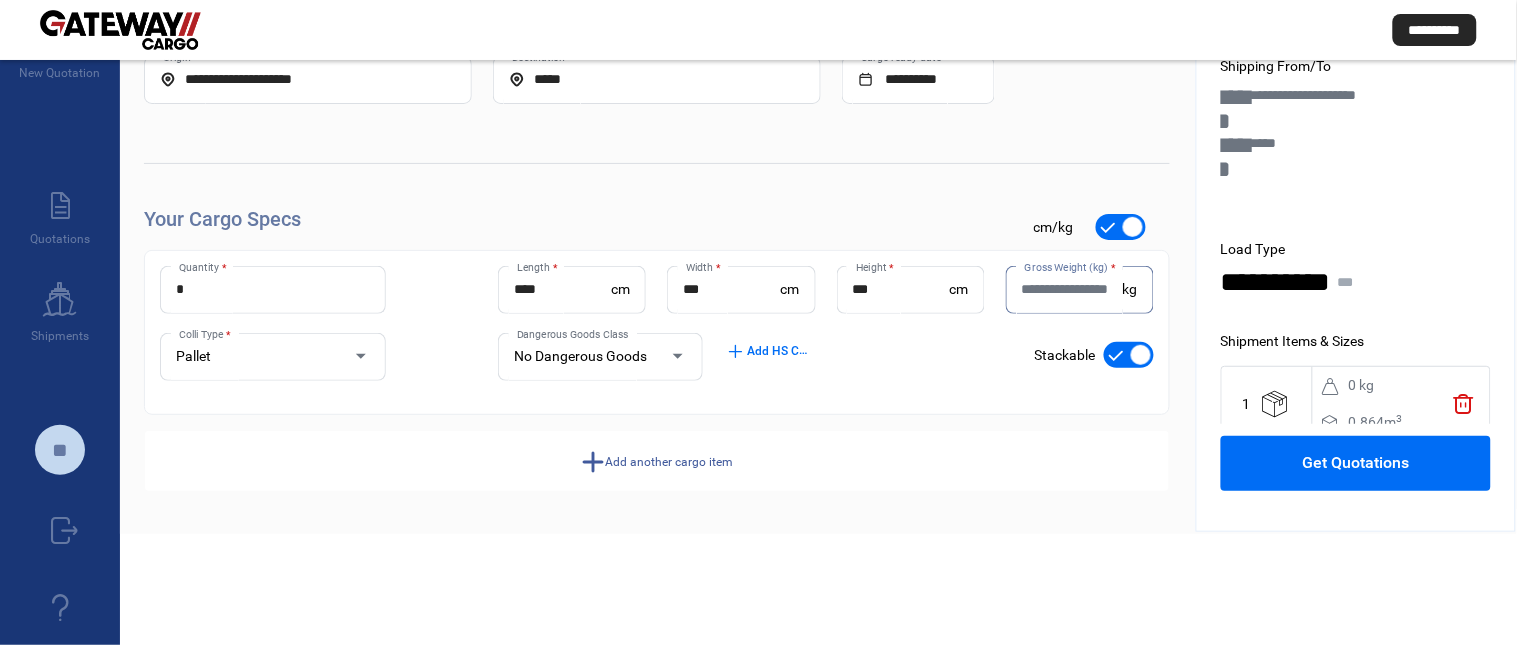 paste on "***" 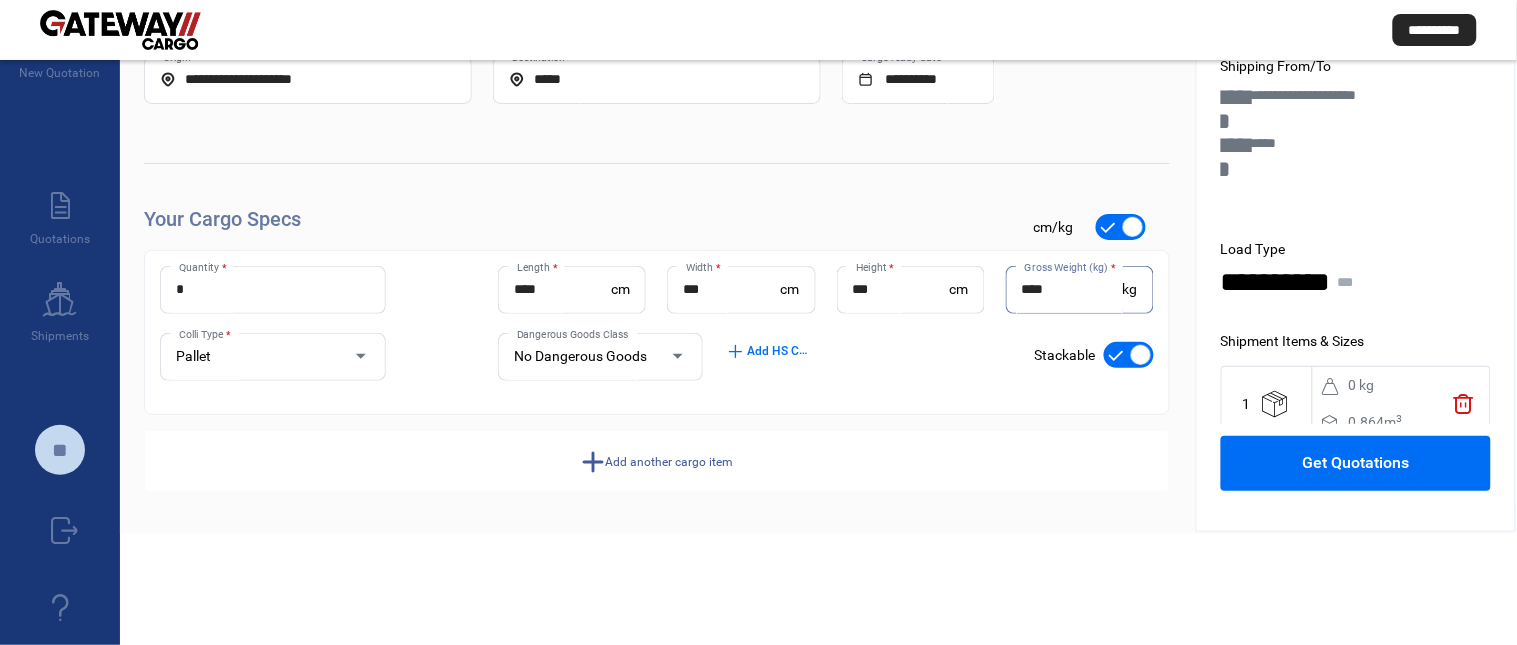 type on "***" 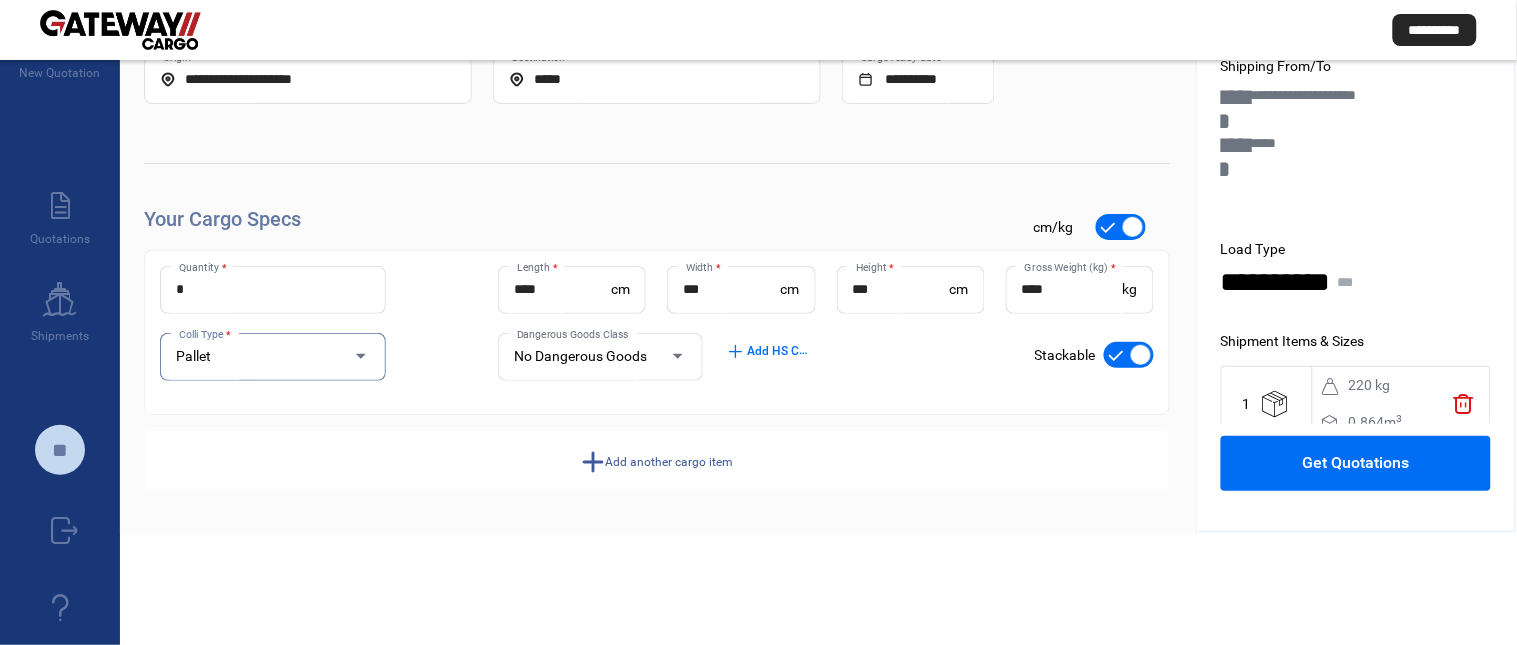 click at bounding box center [1129, 355] 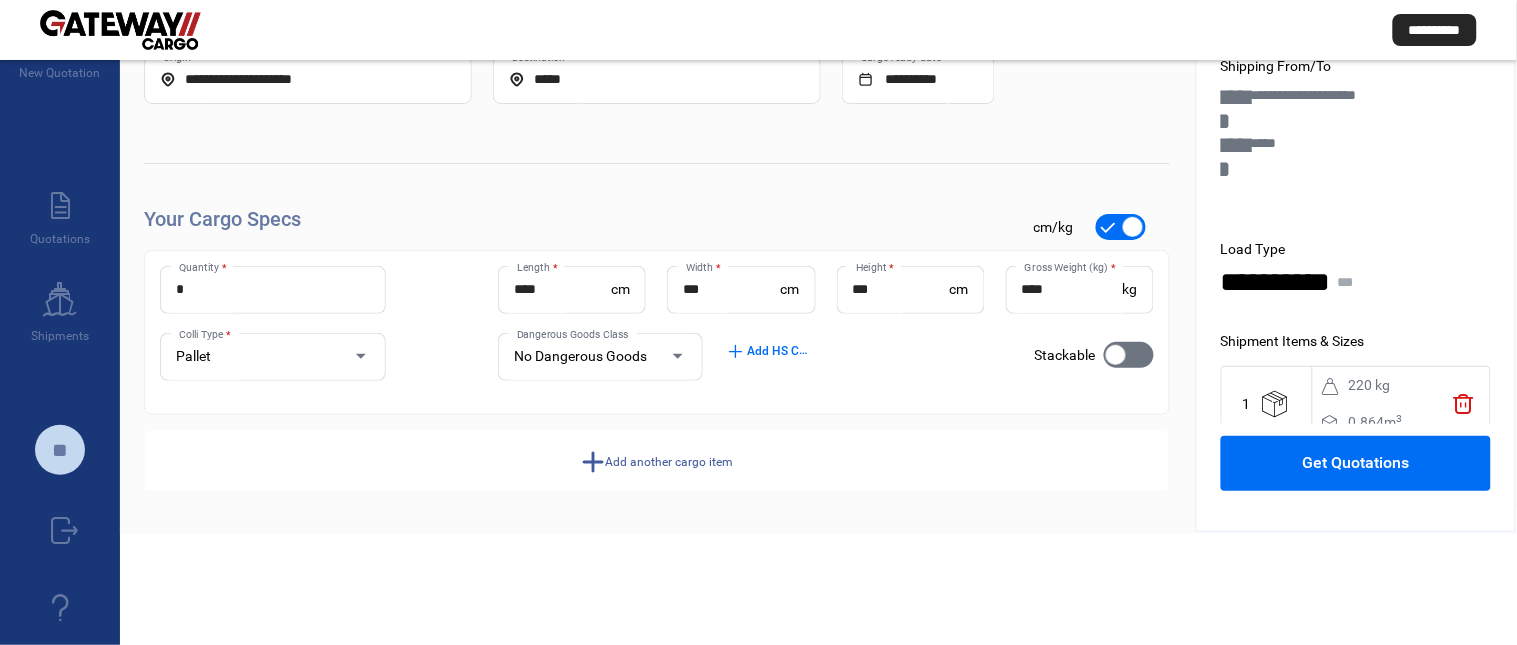 click on "Get Quotations" 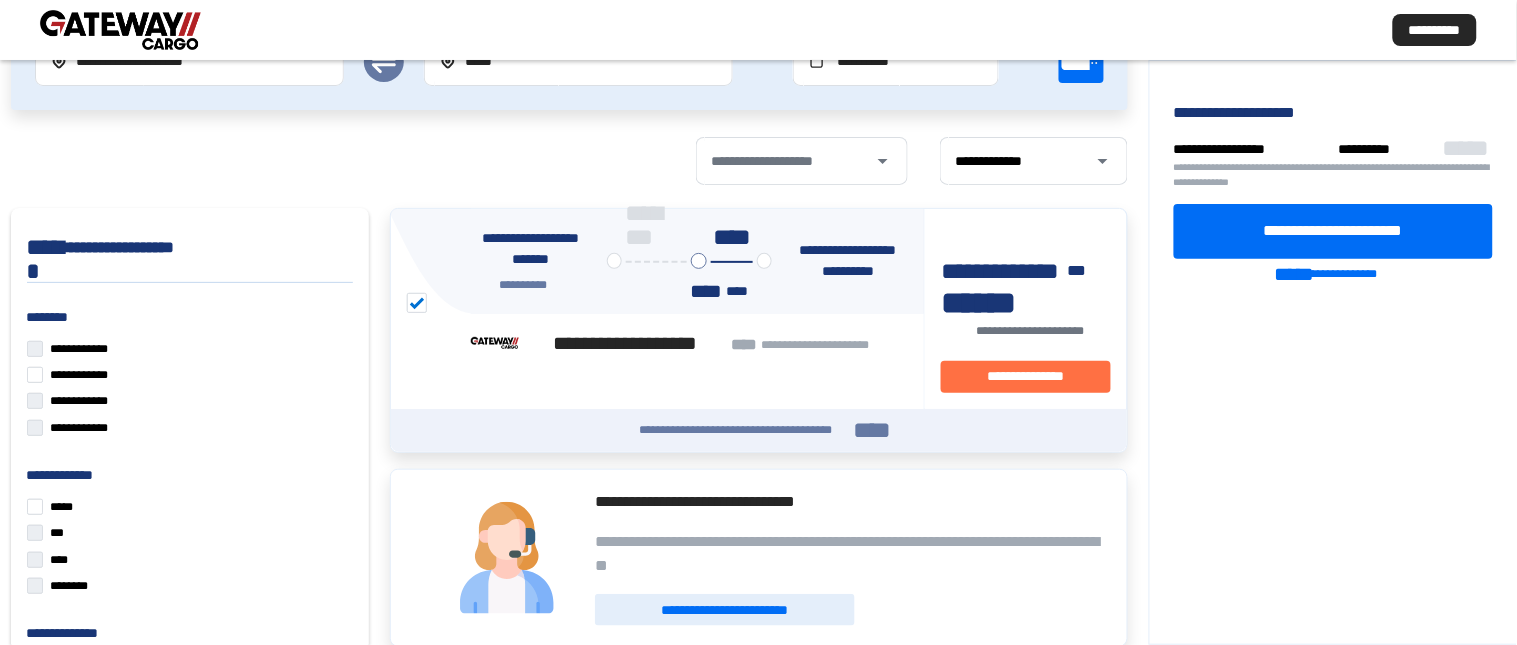click on "**********" 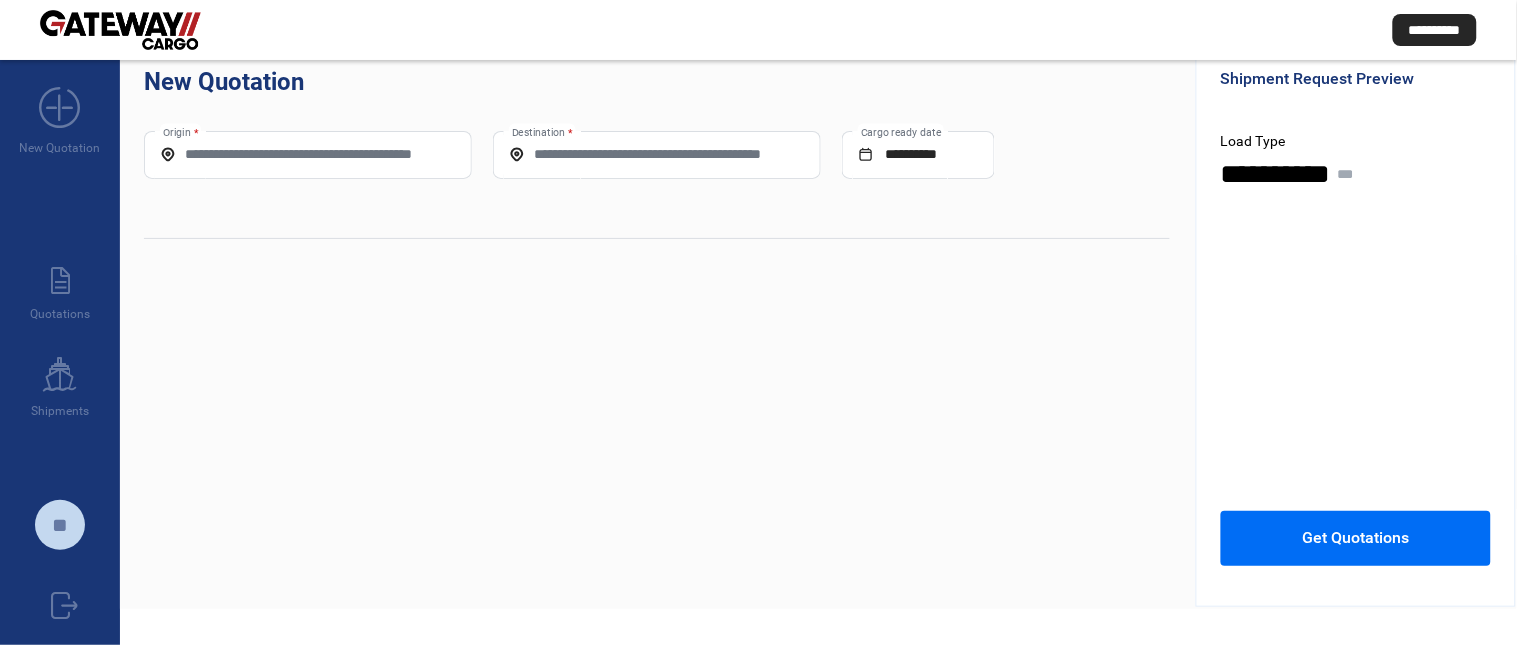 scroll, scrollTop: 0, scrollLeft: 0, axis: both 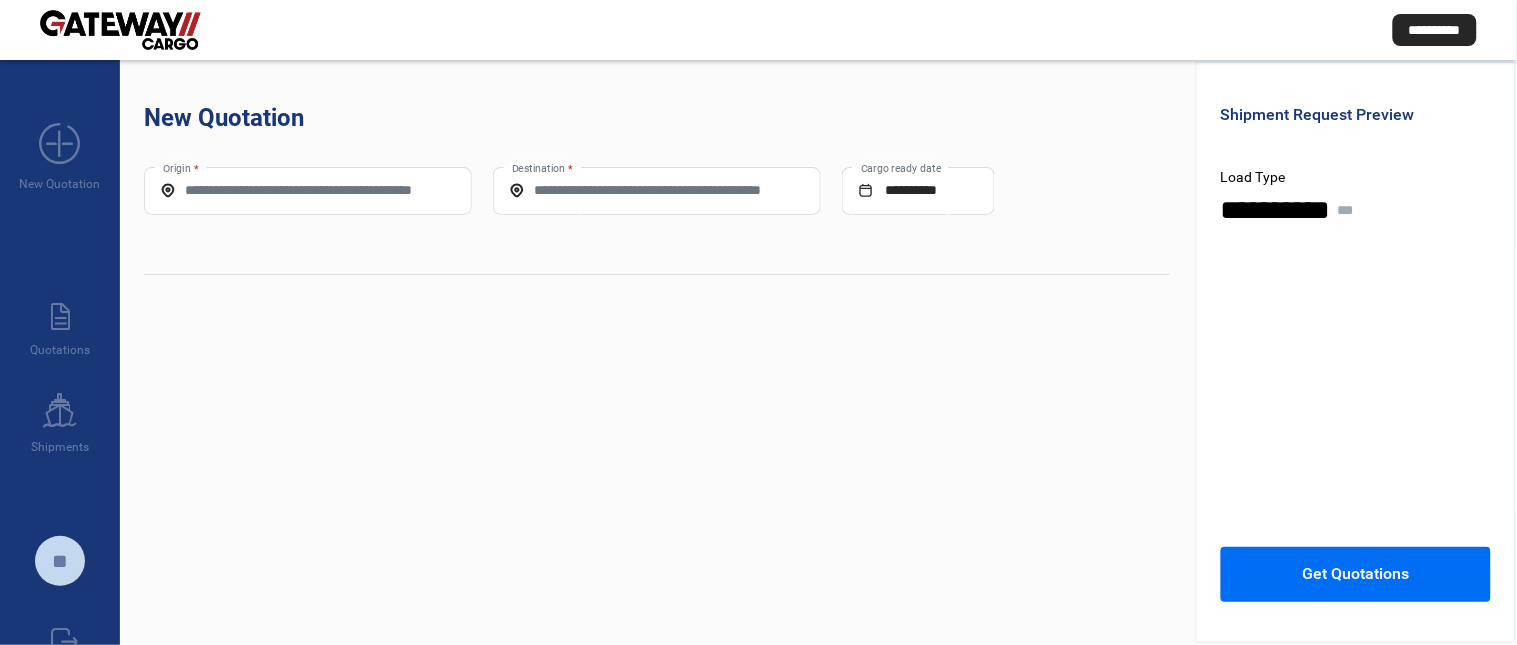 click on "Origin *" at bounding box center [308, 190] 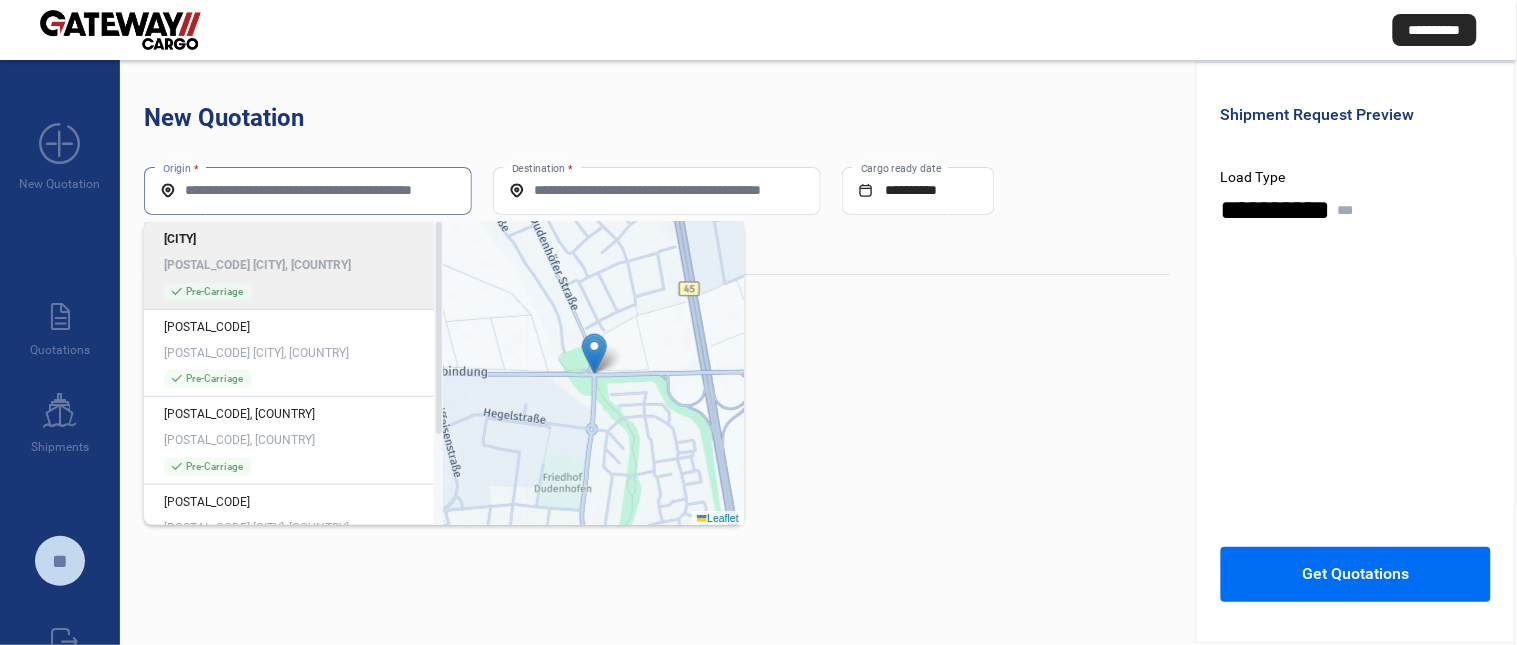 paste on "**********" 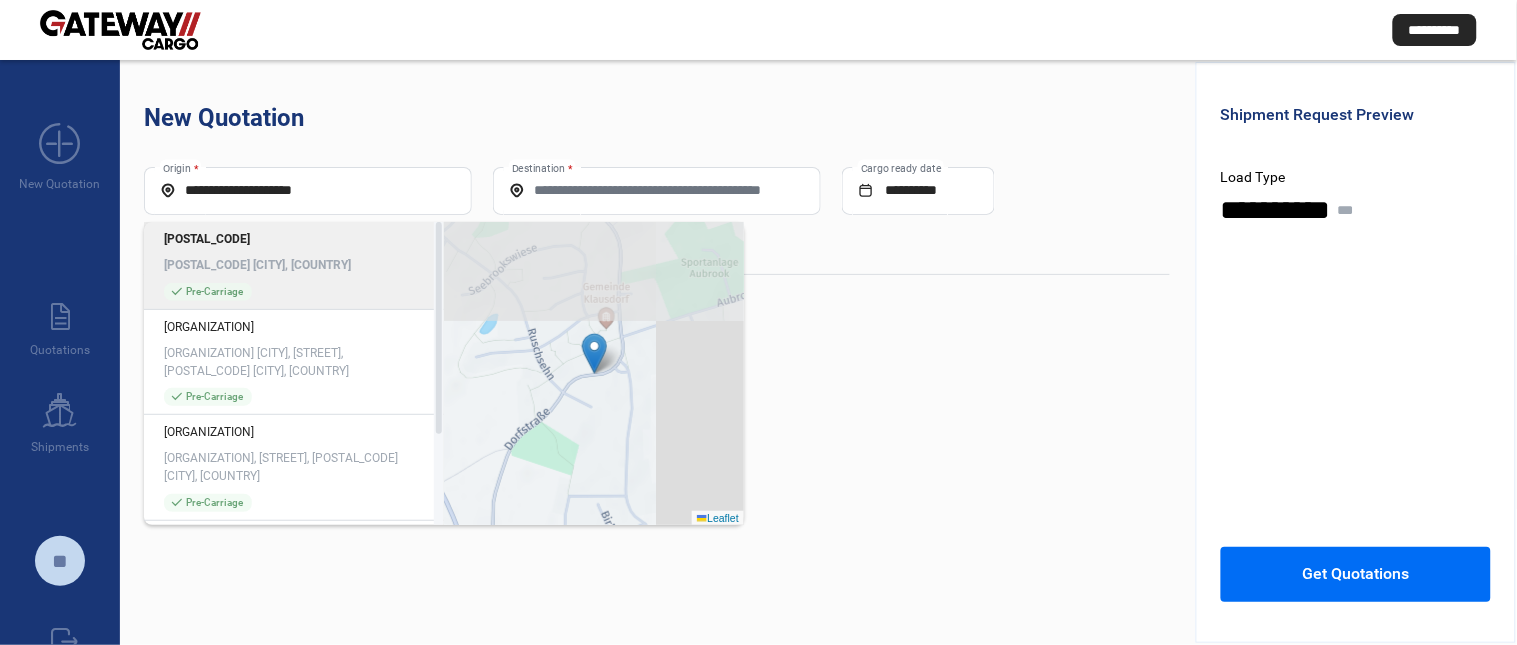 click on "check_mark  Pre-Carriage" 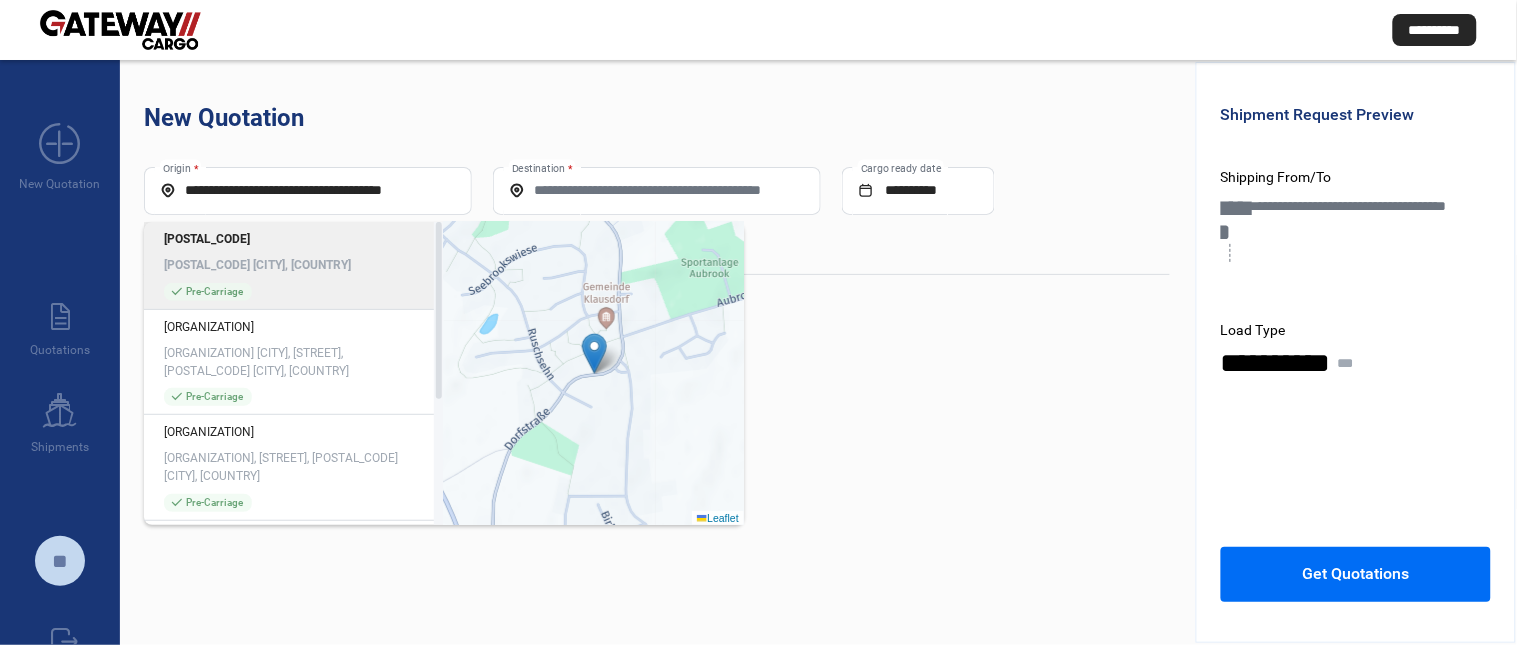 click on "Destination *" at bounding box center [657, 190] 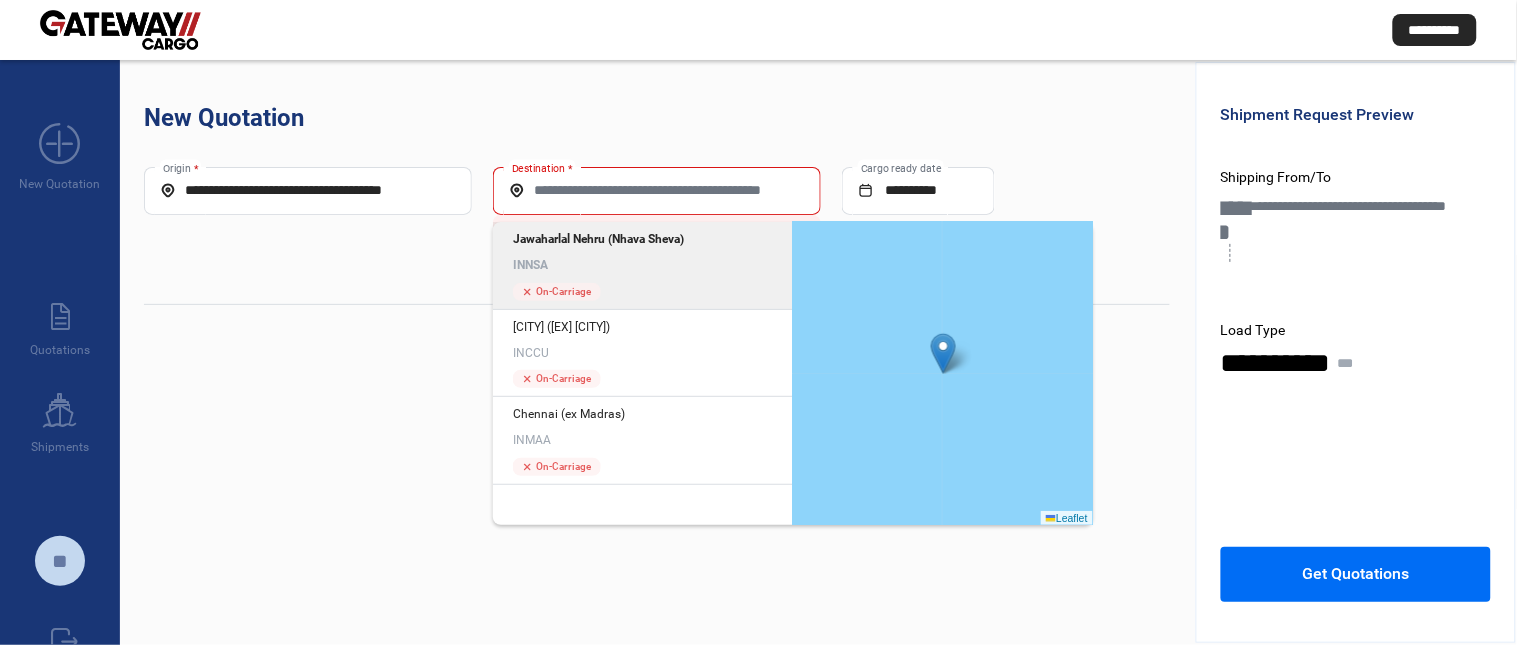 click on "Jawaharlal Nehru (Nhava Sheva)" 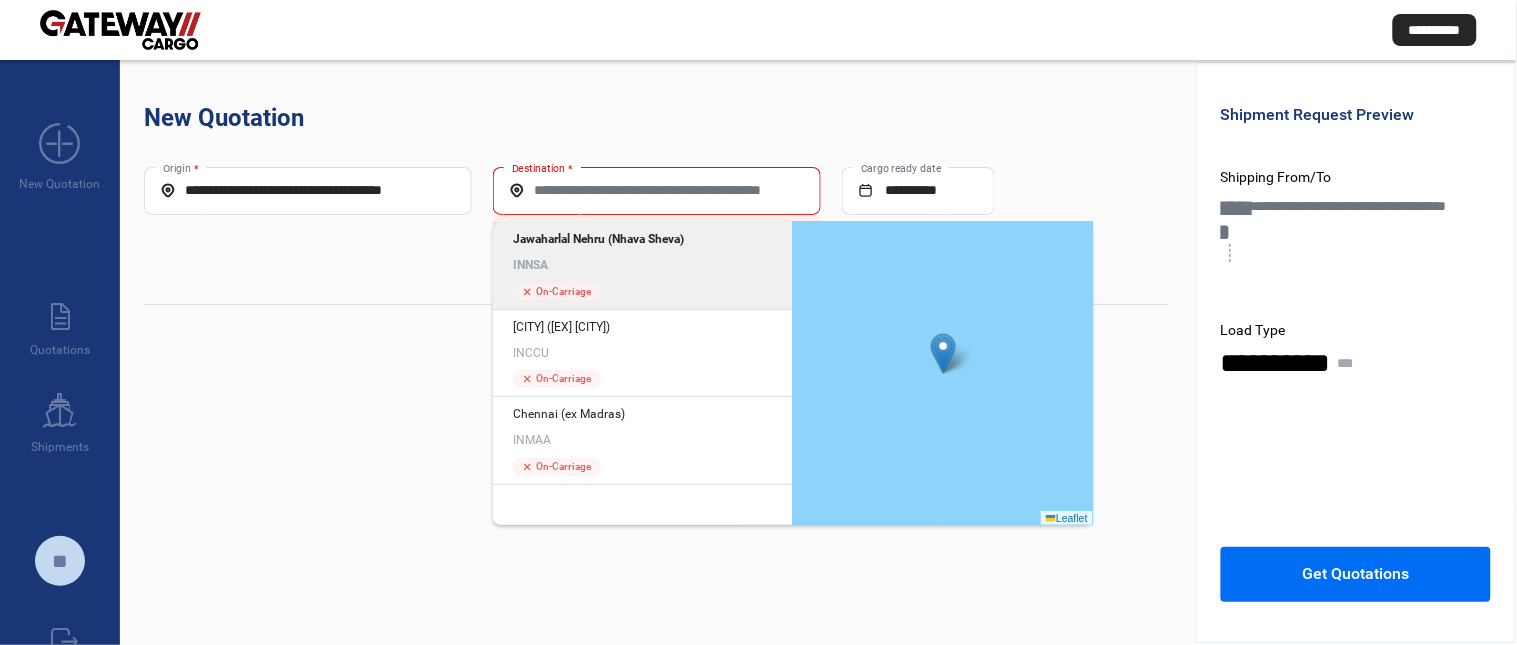 type on "*****" 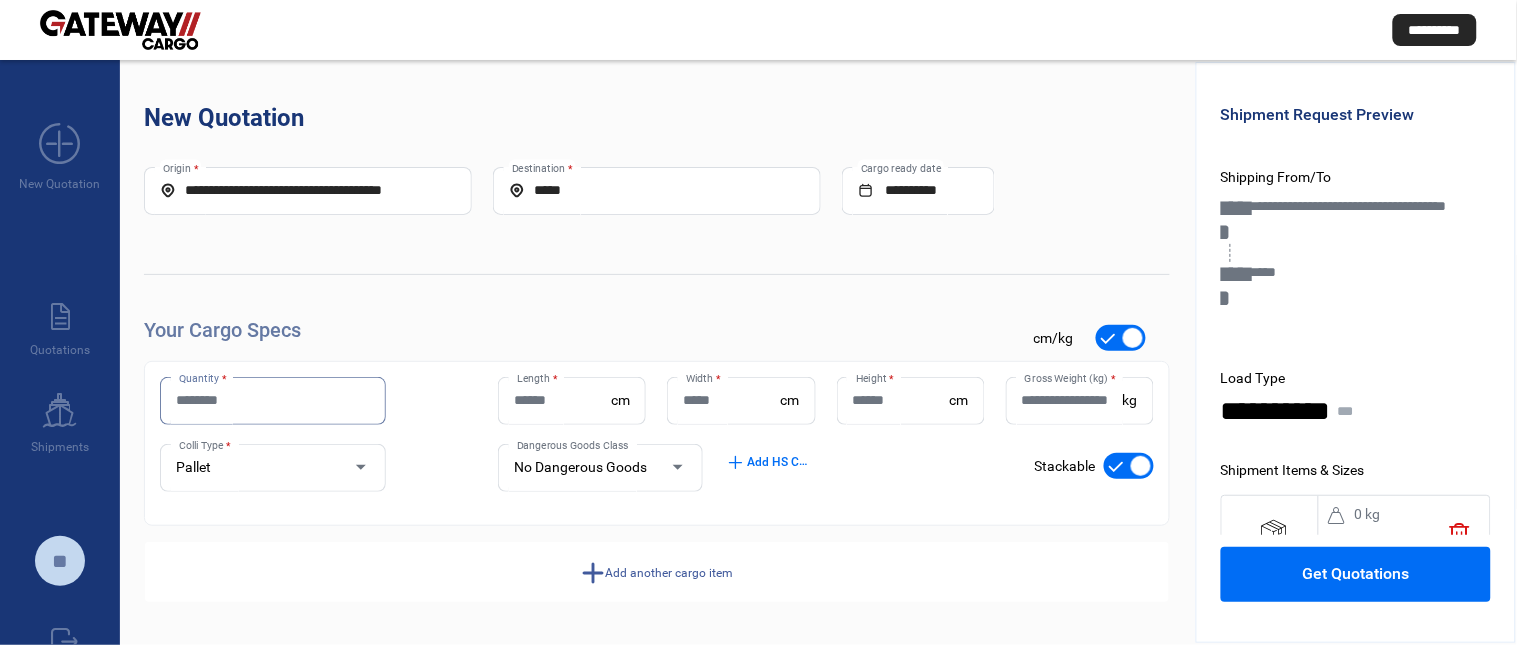 click on "Quantity *" at bounding box center (273, 400) 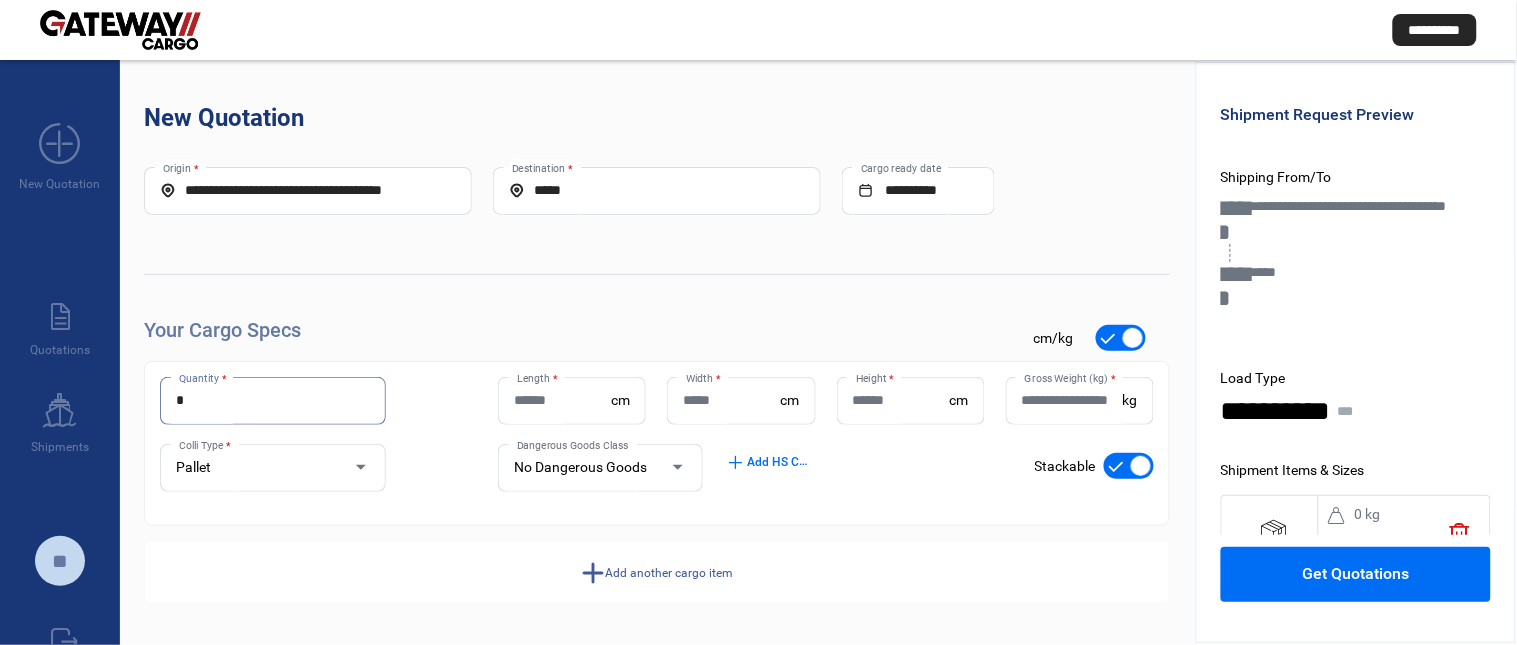 type on "*" 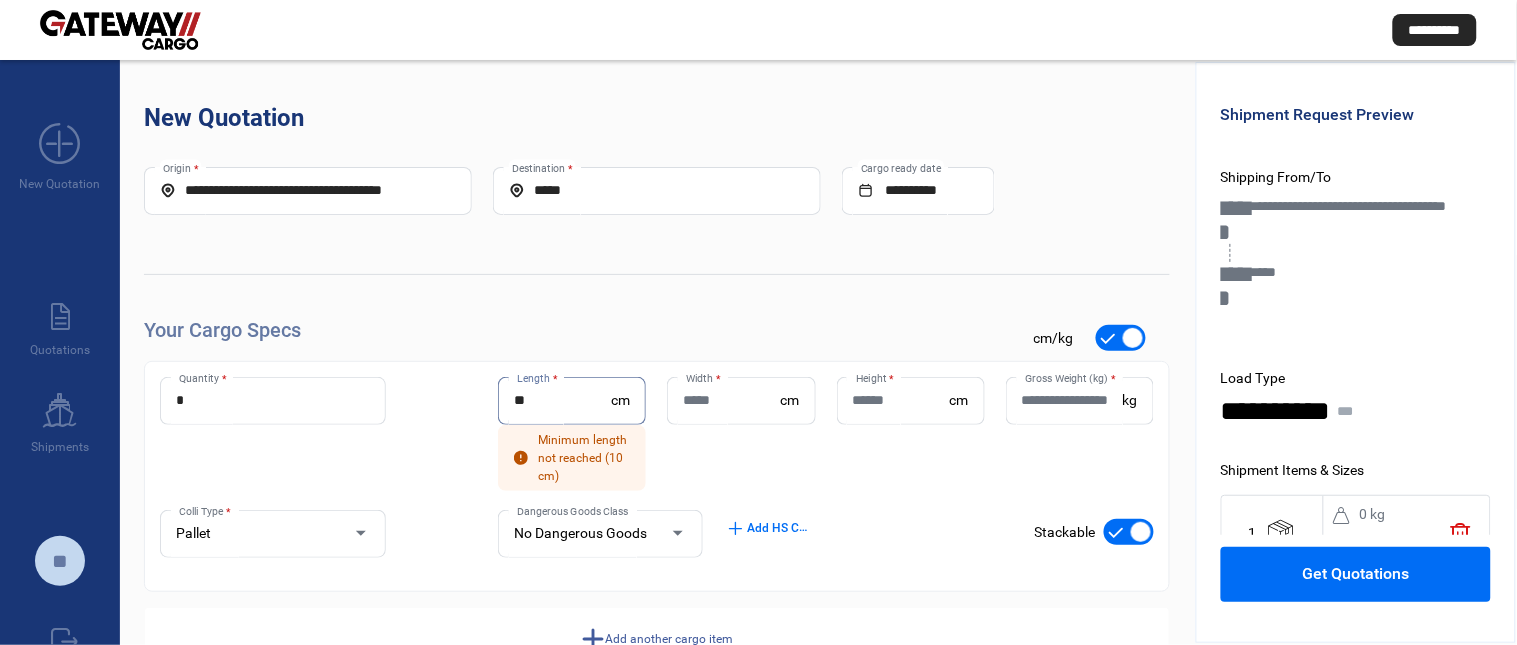 type on "**" 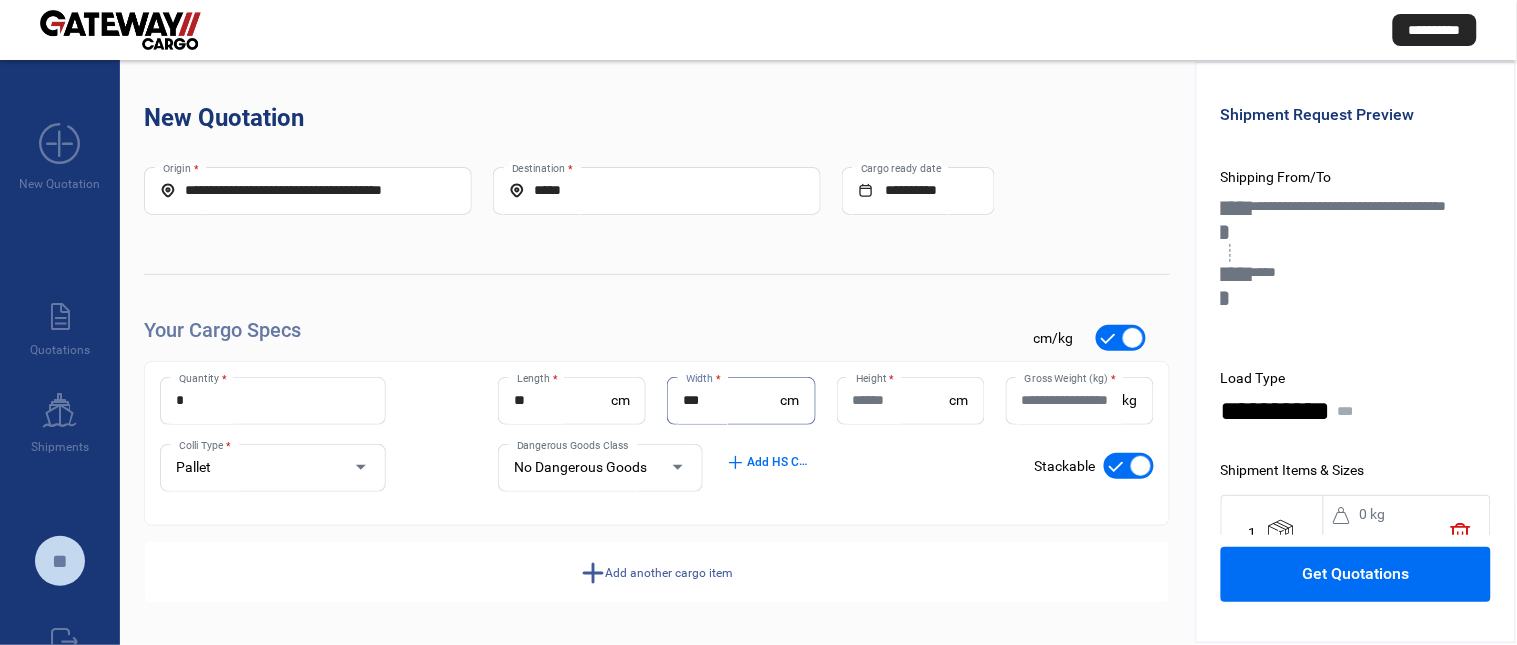 type on "***" 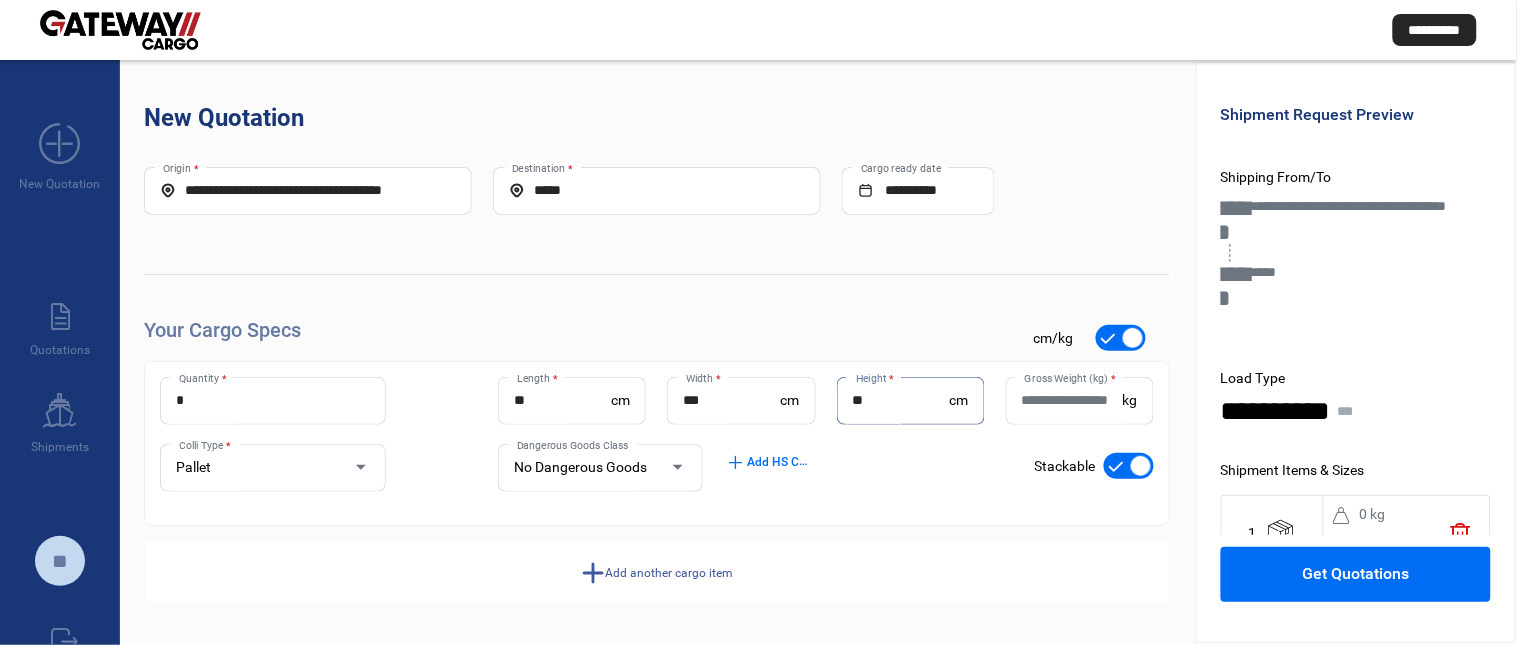type on "**" 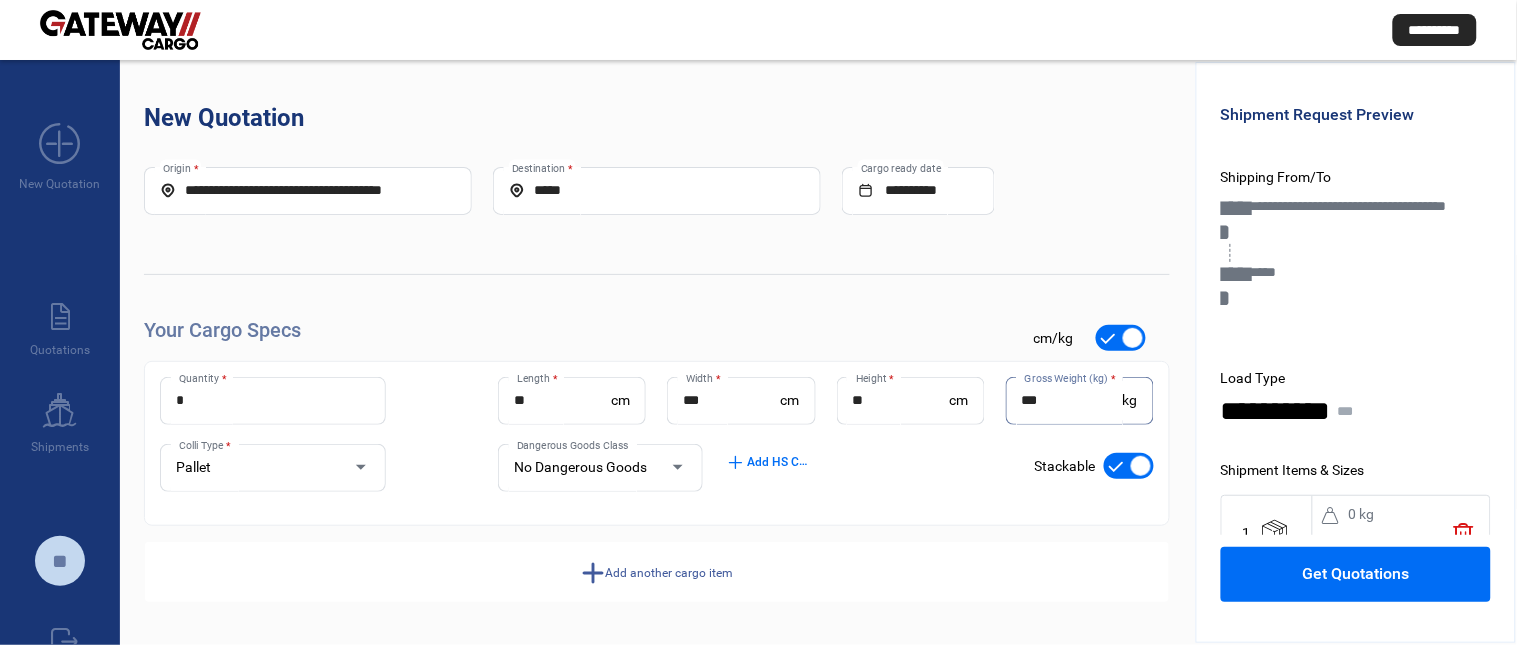 type on "***" 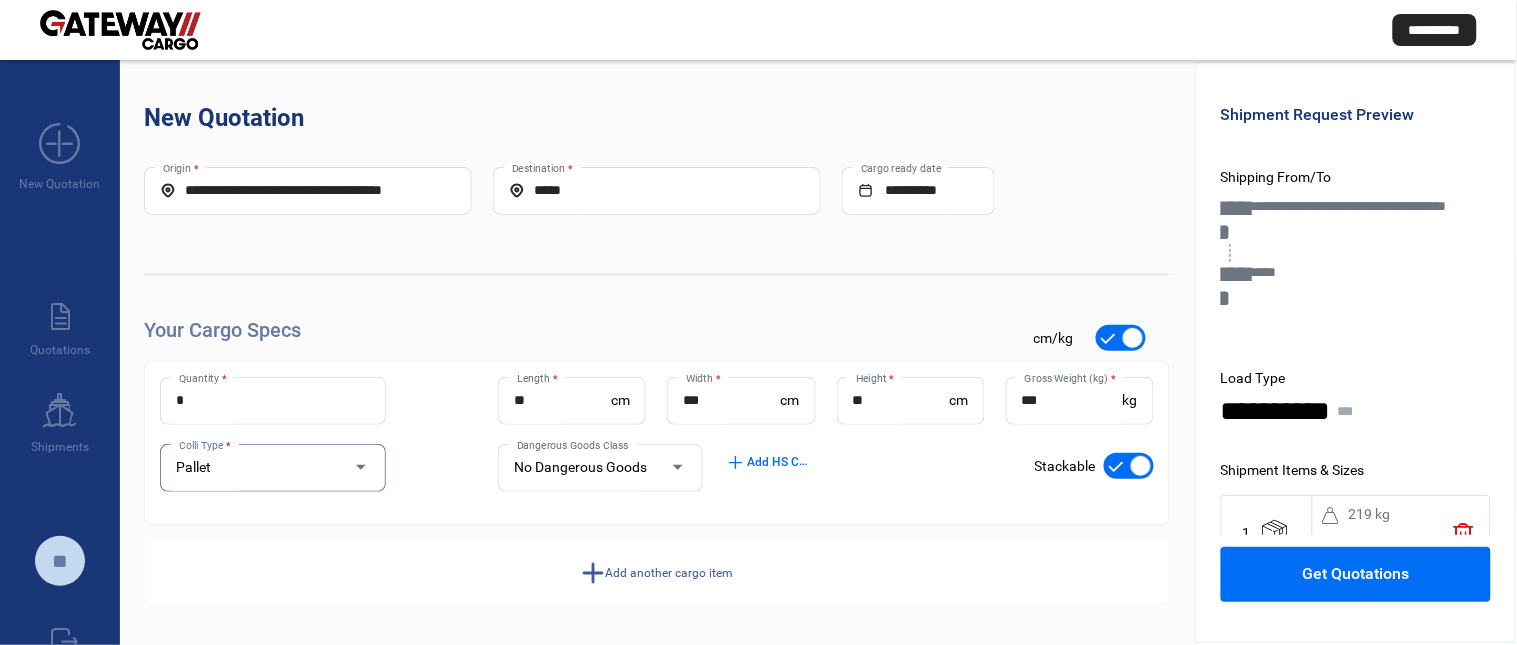 click at bounding box center (1129, 466) 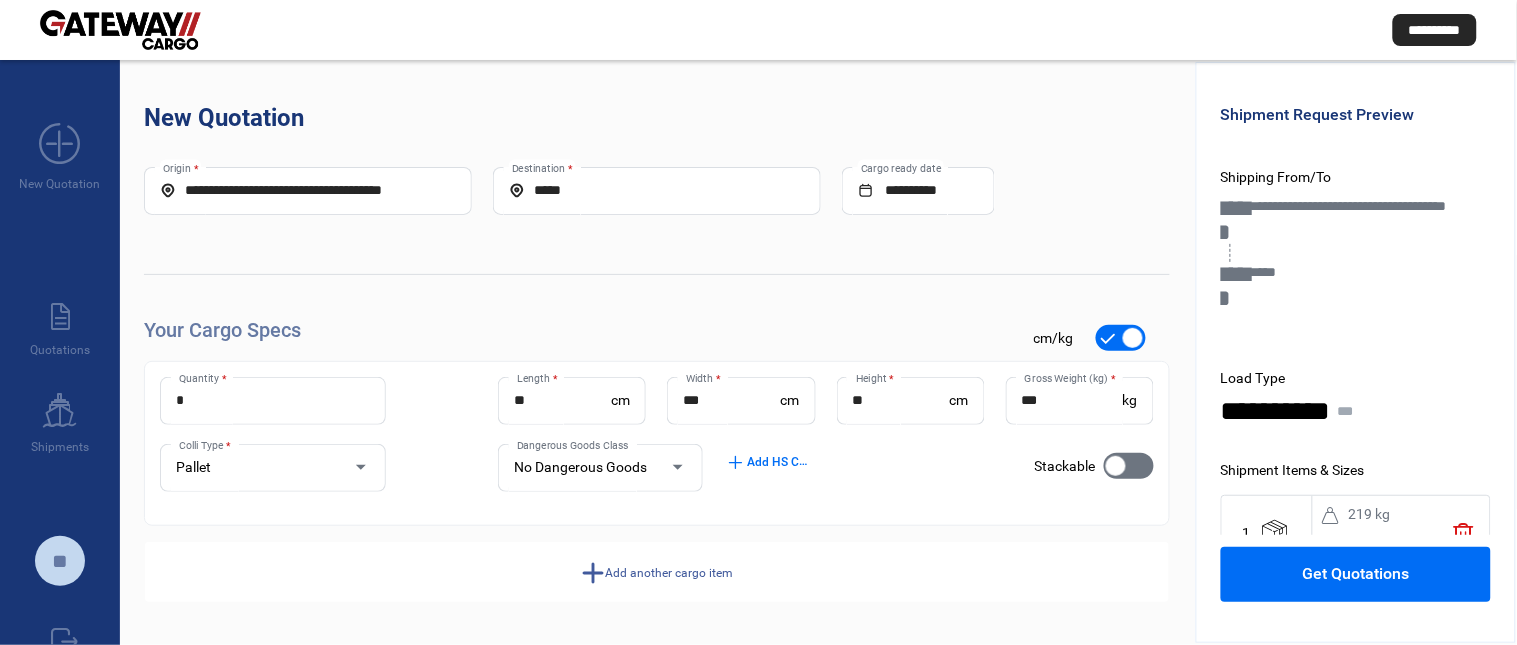 type 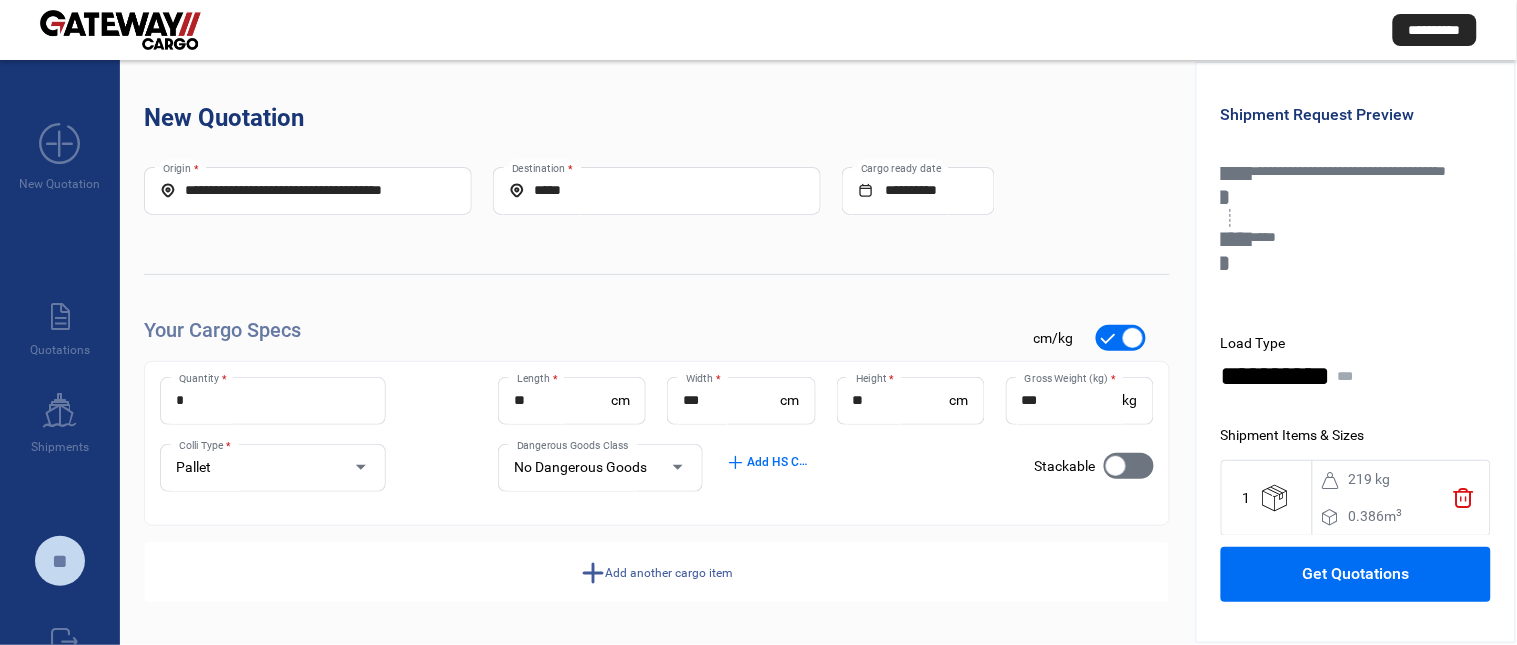 scroll, scrollTop: 55, scrollLeft: 0, axis: vertical 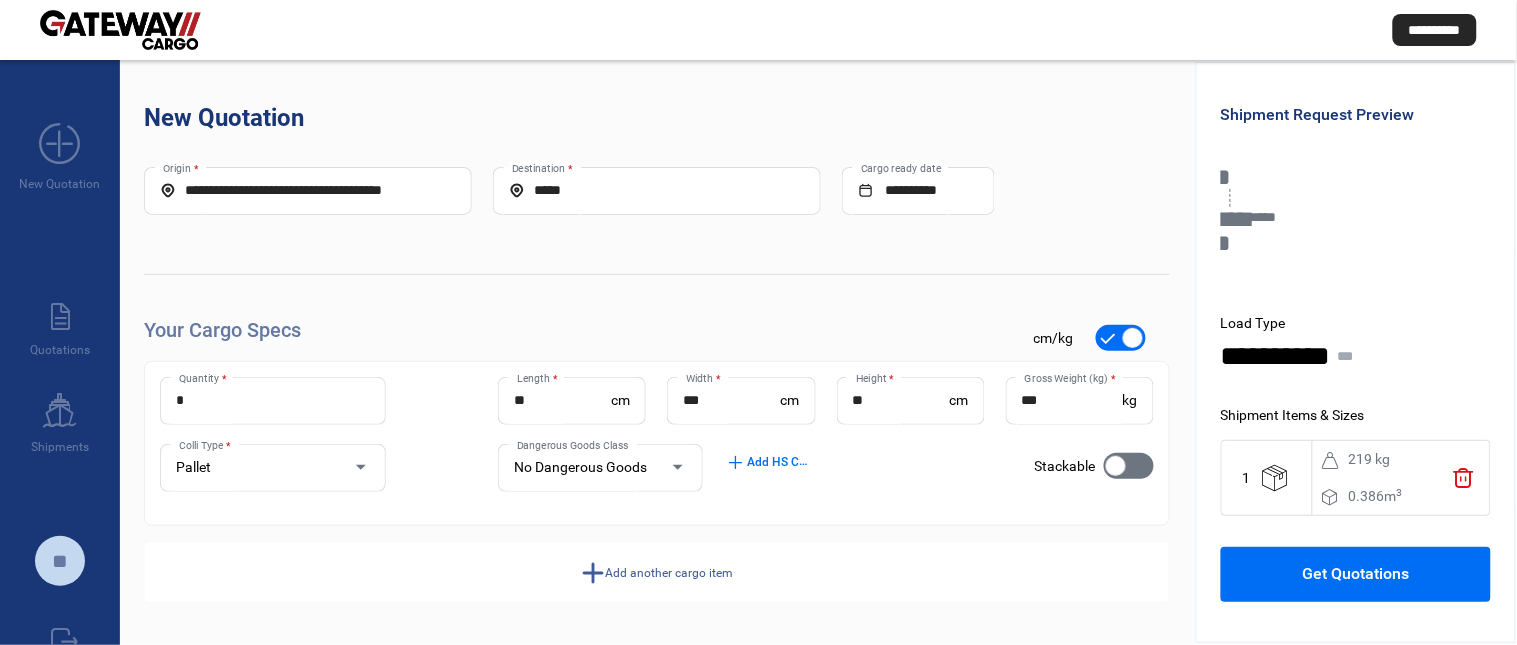 click on "Get Quotations" 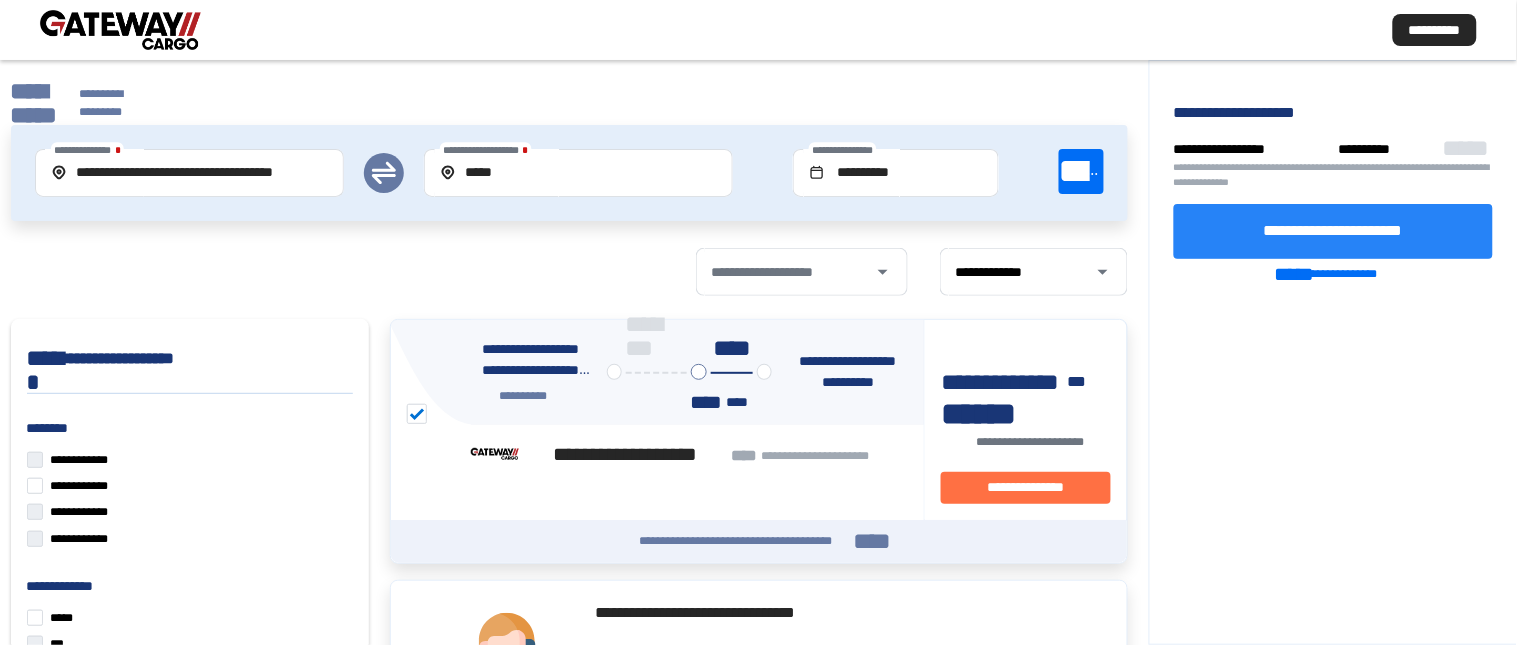 click on "**********" 